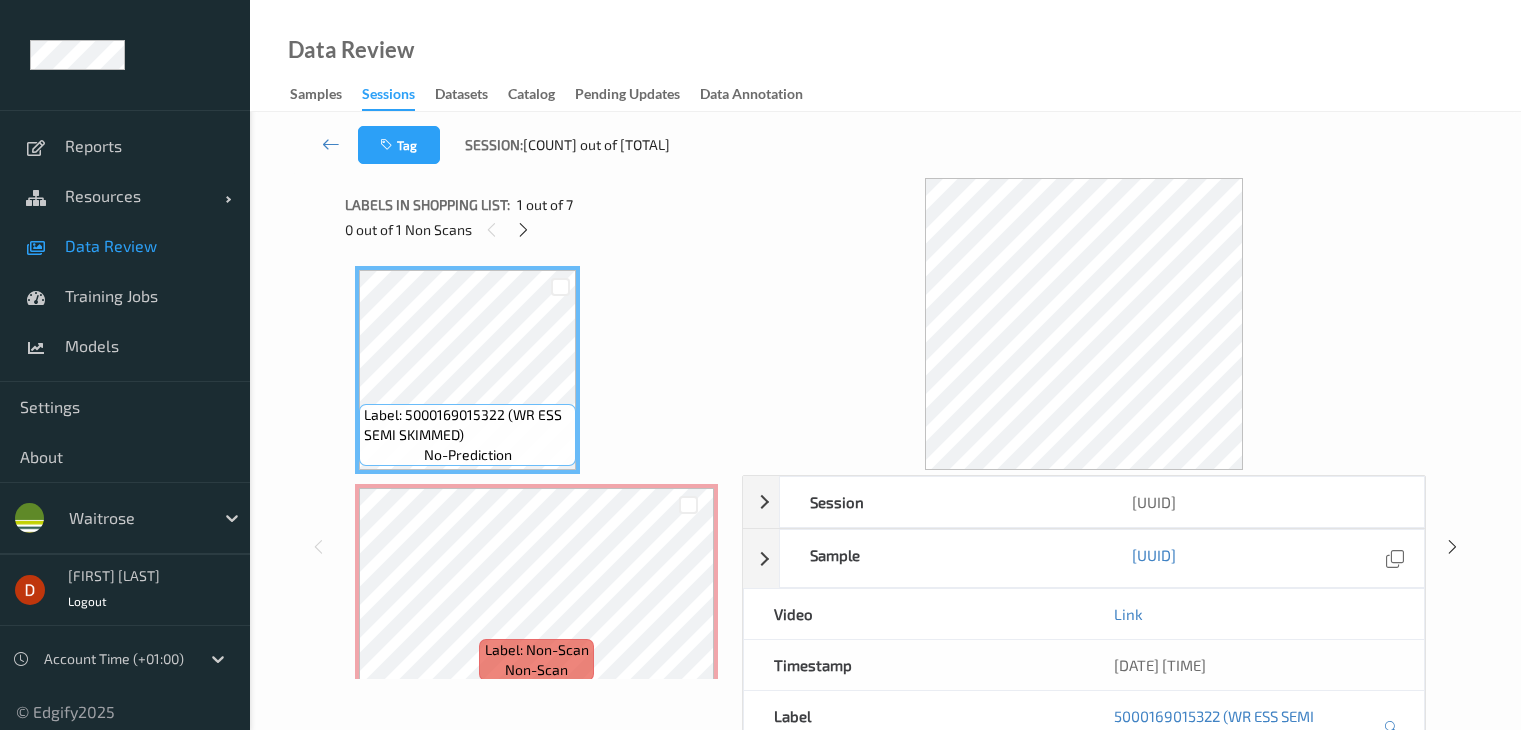 scroll, scrollTop: 0, scrollLeft: 0, axis: both 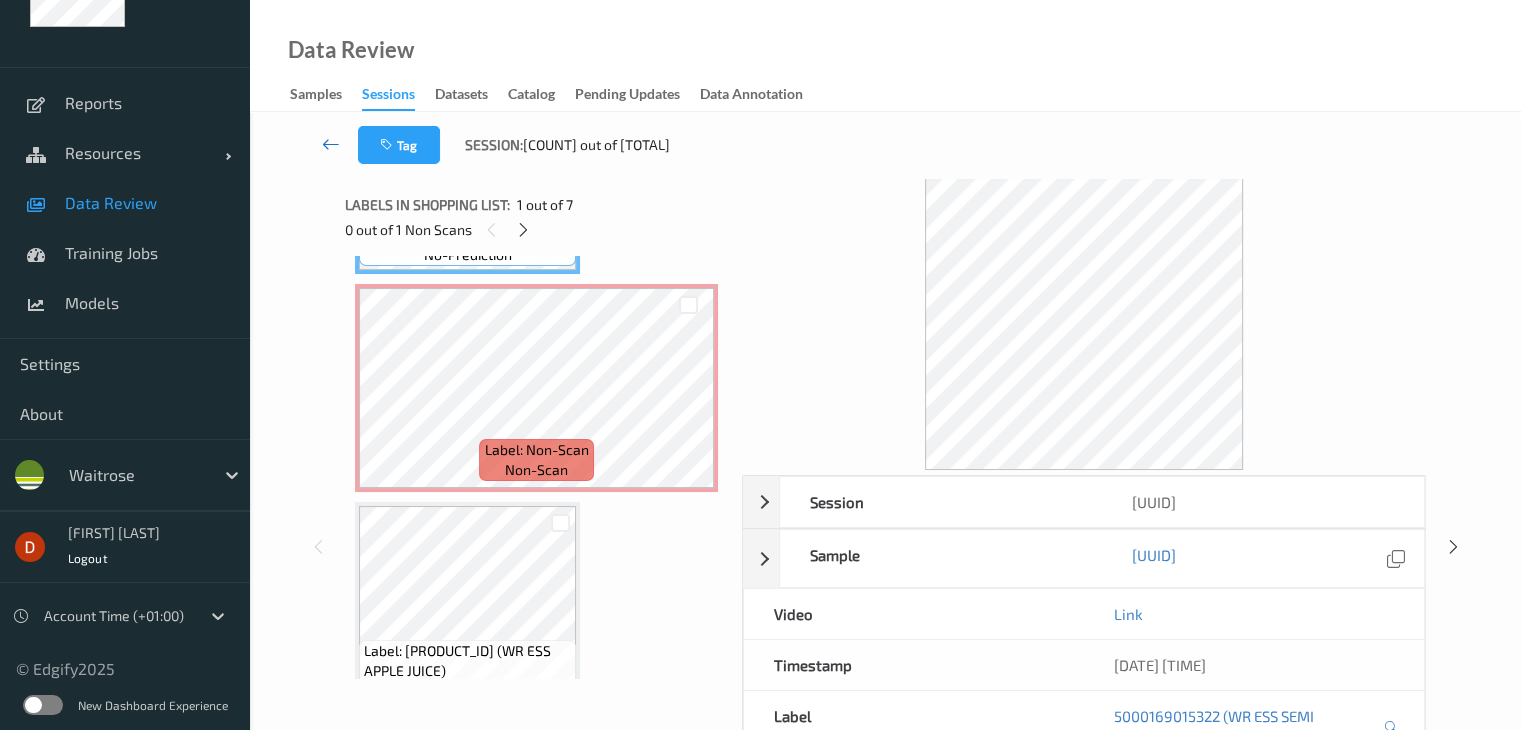 click at bounding box center [331, 144] 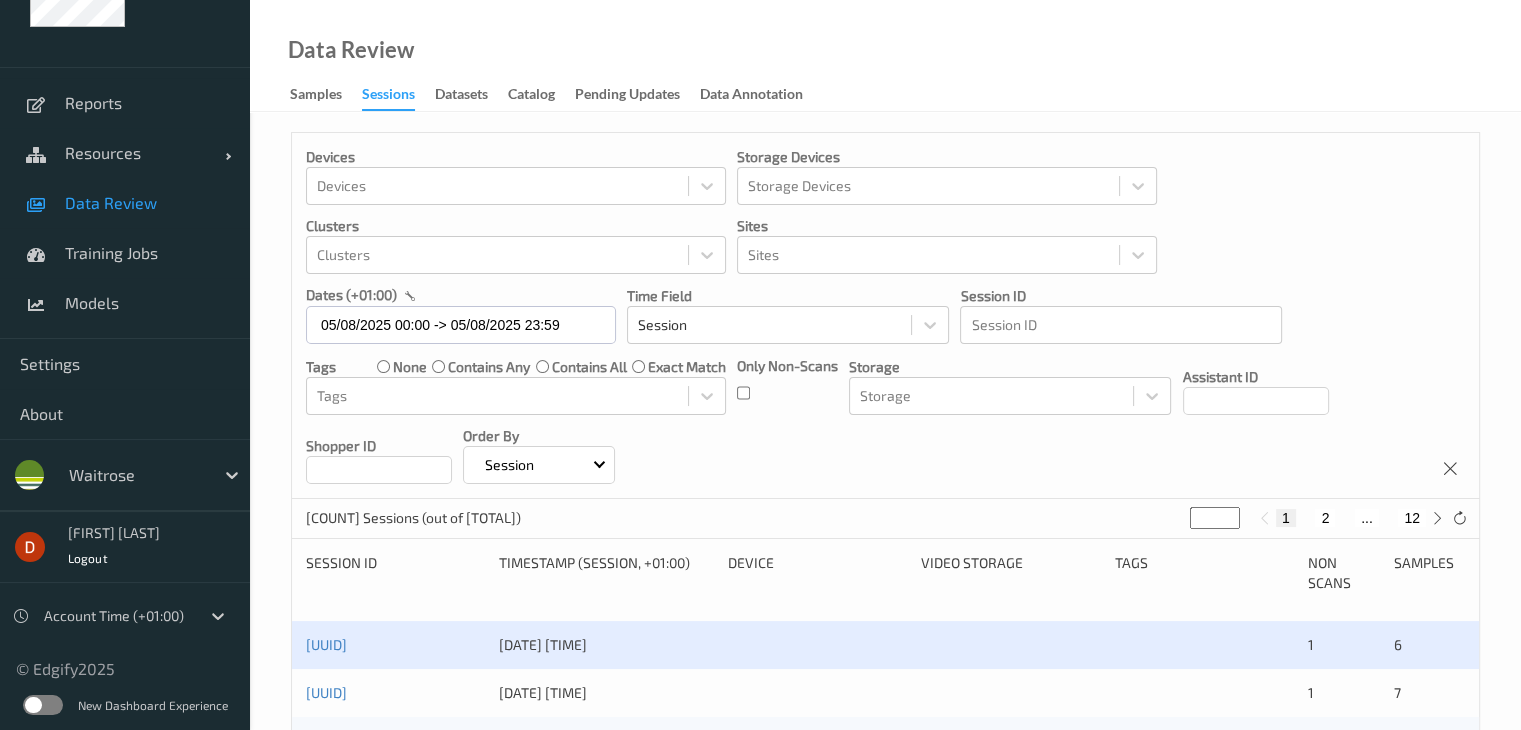 scroll, scrollTop: 0, scrollLeft: 0, axis: both 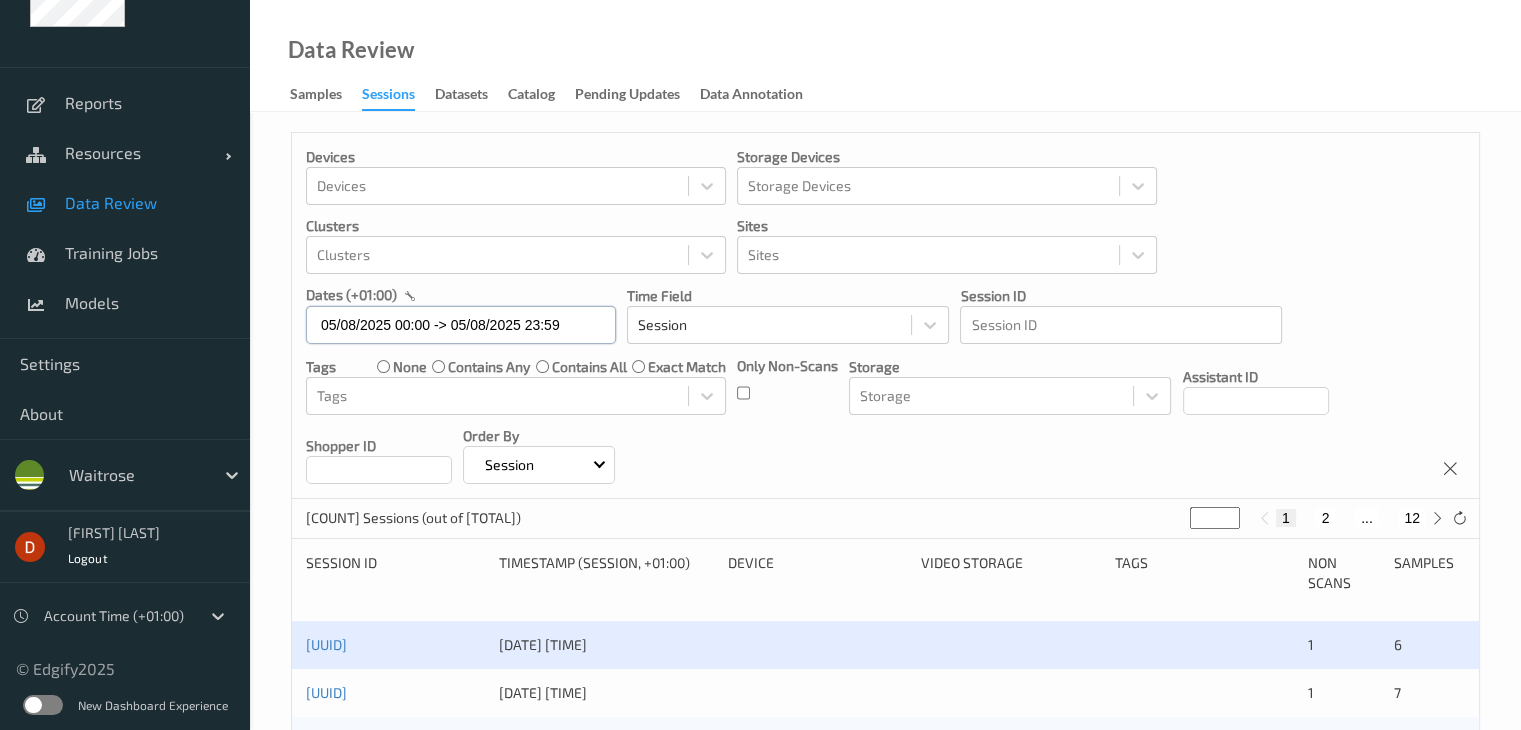 click on "05/08/2025 00:00 -> 05/08/2025 23:59" at bounding box center [461, 325] 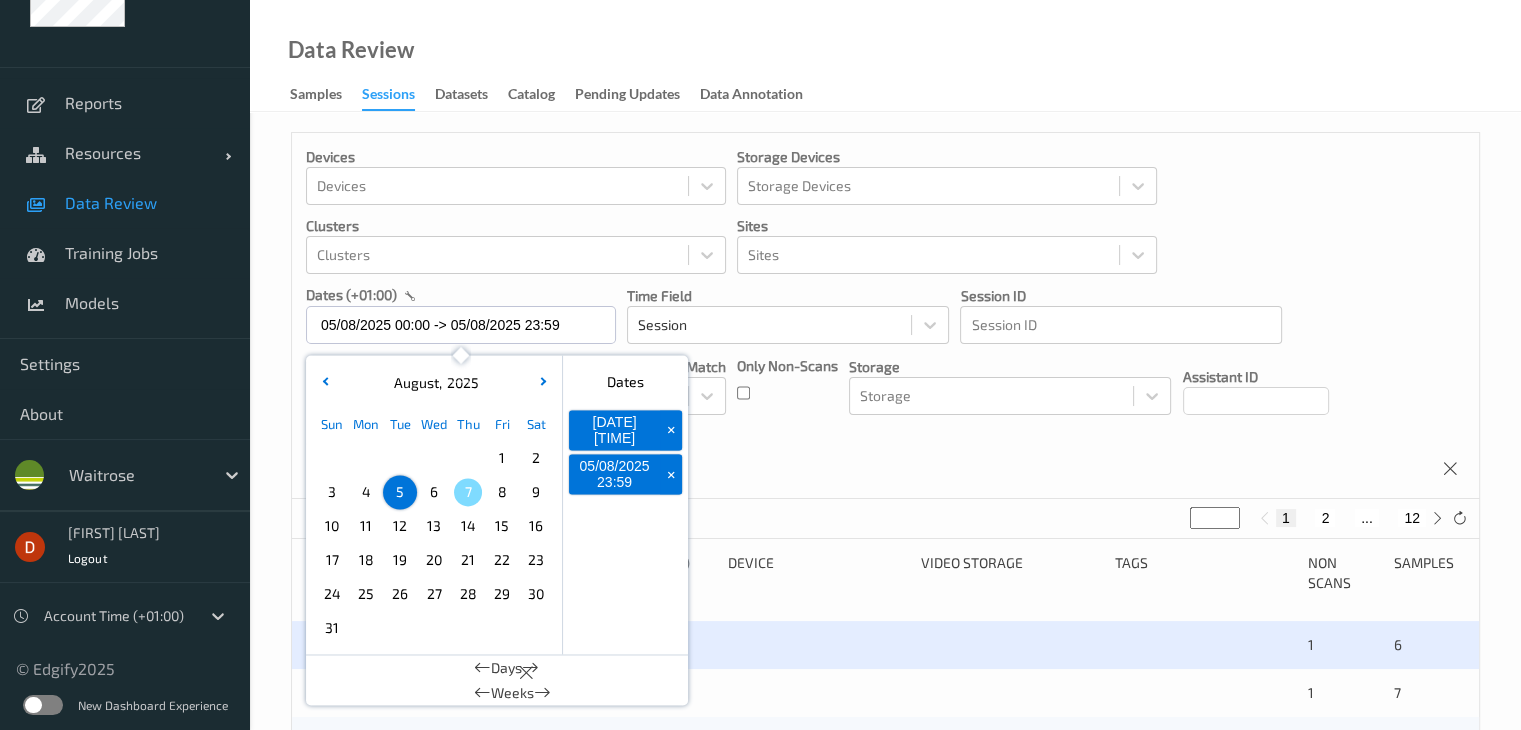 click on "3" at bounding box center [332, 492] 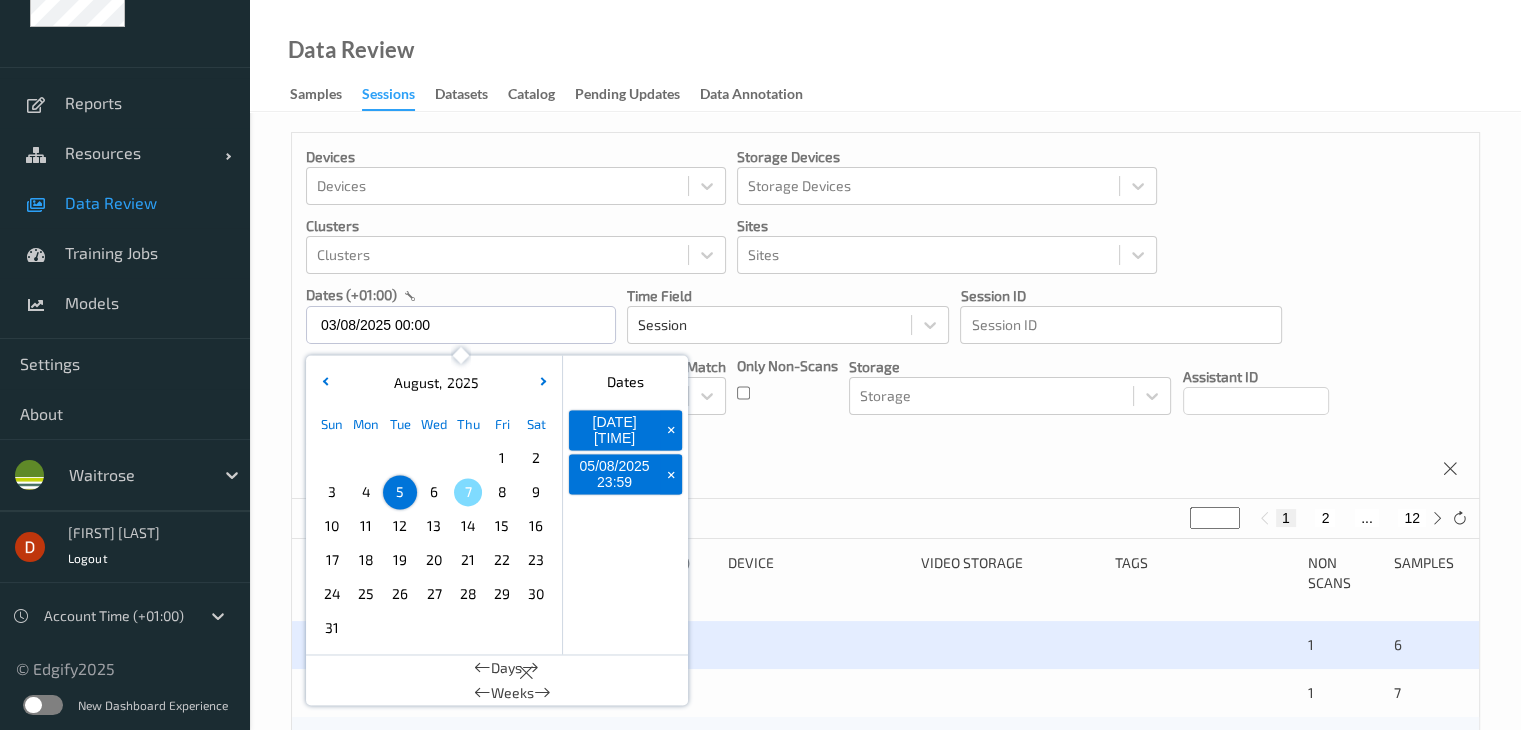 click on "3" at bounding box center [332, 492] 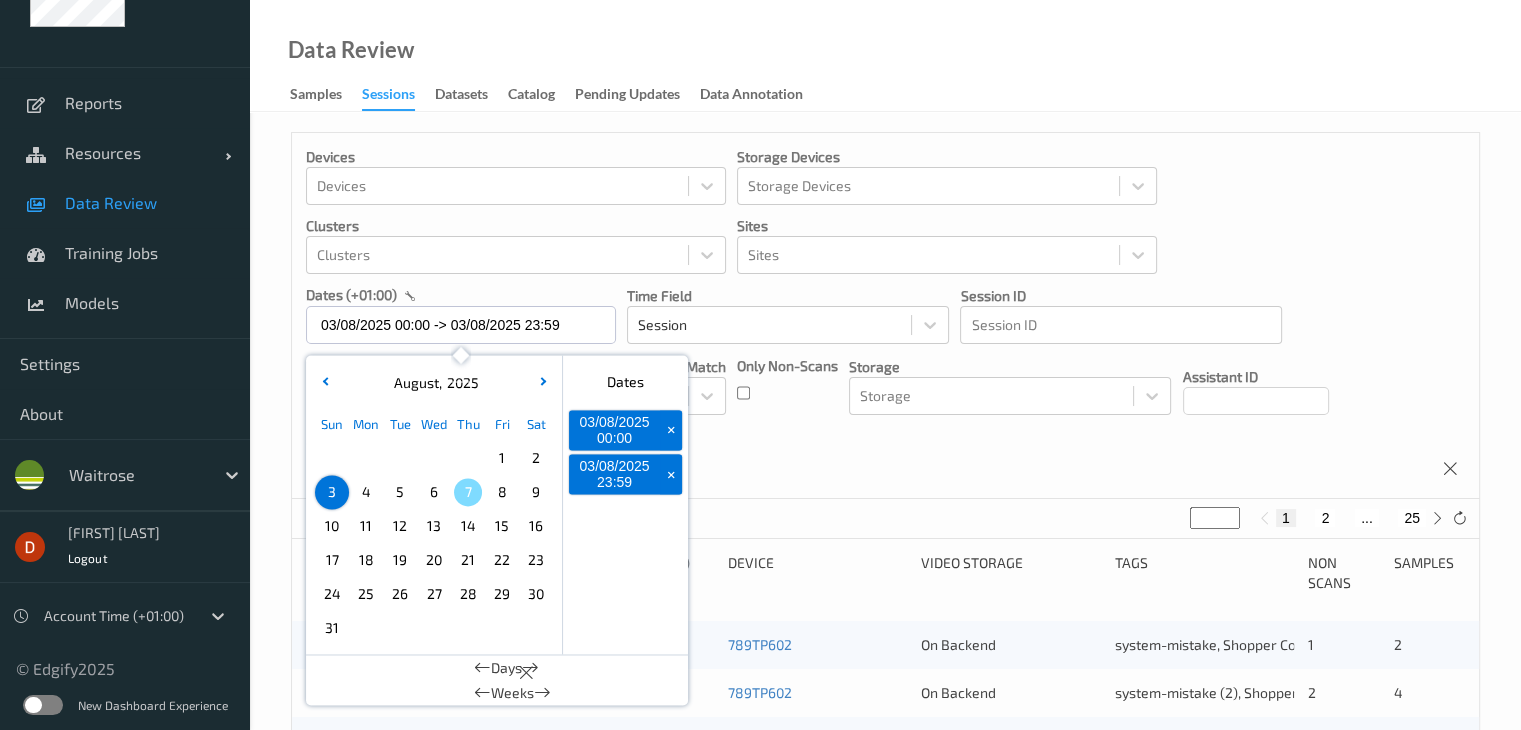 click on "Devices Devices Storage Devices Storage Devices Clusters Clusters Sites Sites dates (+01:00) [DATE] [TIME] - -> [DATE] [TIME] August , 2025 Sun Mon Tue Wed Thu Fri Sat 1 2 3 4 5 6 7 8 9 10 11 12 13 14 15 16 17 18 19 20 21 22 23 24 25 26 27 28 29 30 31 January February March April May June July August September October November December 2021 2022 2023 2024 2025 2026 2027 2028 2029 2030 2031 2032 Dates [DATE] [TIME] + [DATE] [TIME] + Days Weeks Time Field Session Session ID Session ID Tags none contains any contains all exact match Tags Only Non-Scans Storage Storage Assistant ID Shopper ID Order By Session" at bounding box center [885, 316] 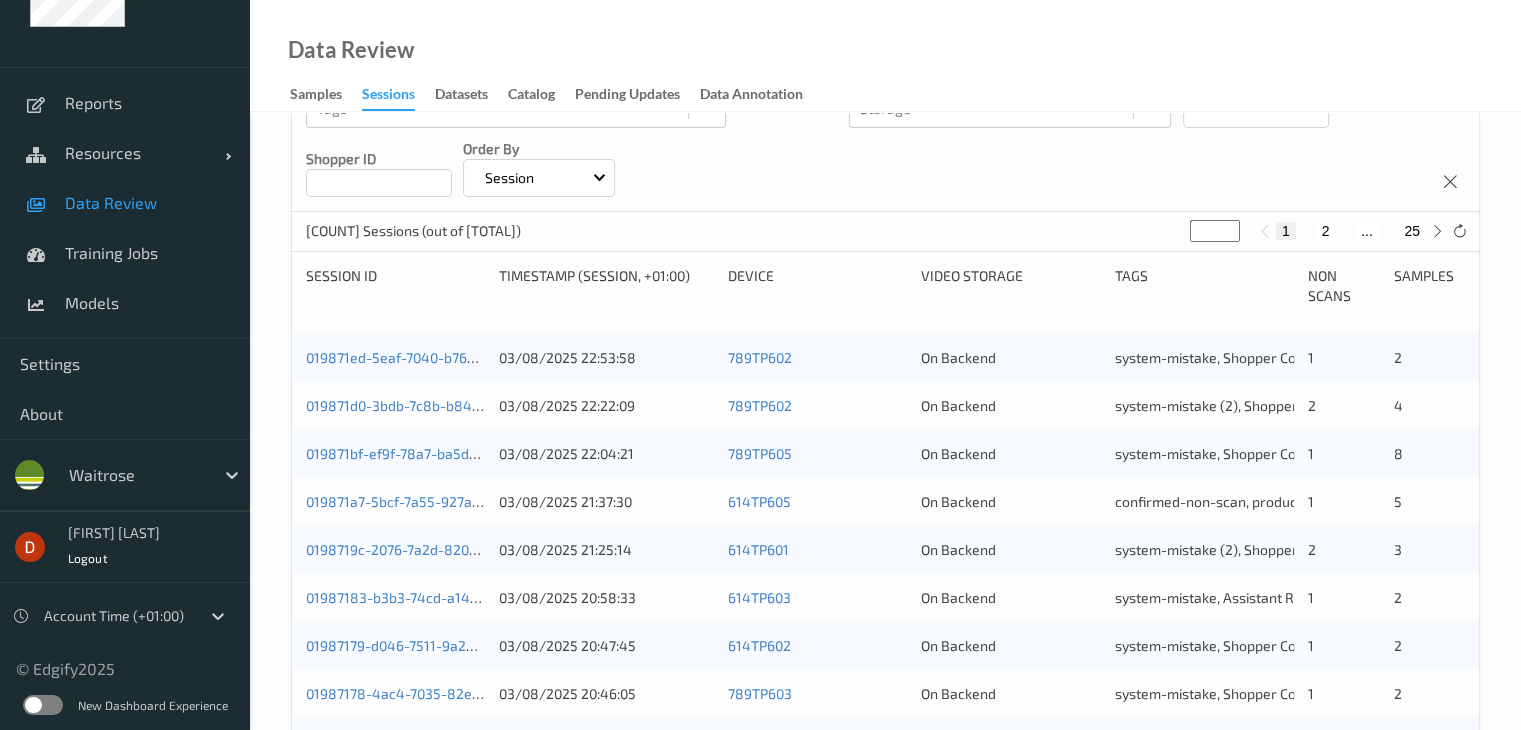 scroll, scrollTop: 300, scrollLeft: 0, axis: vertical 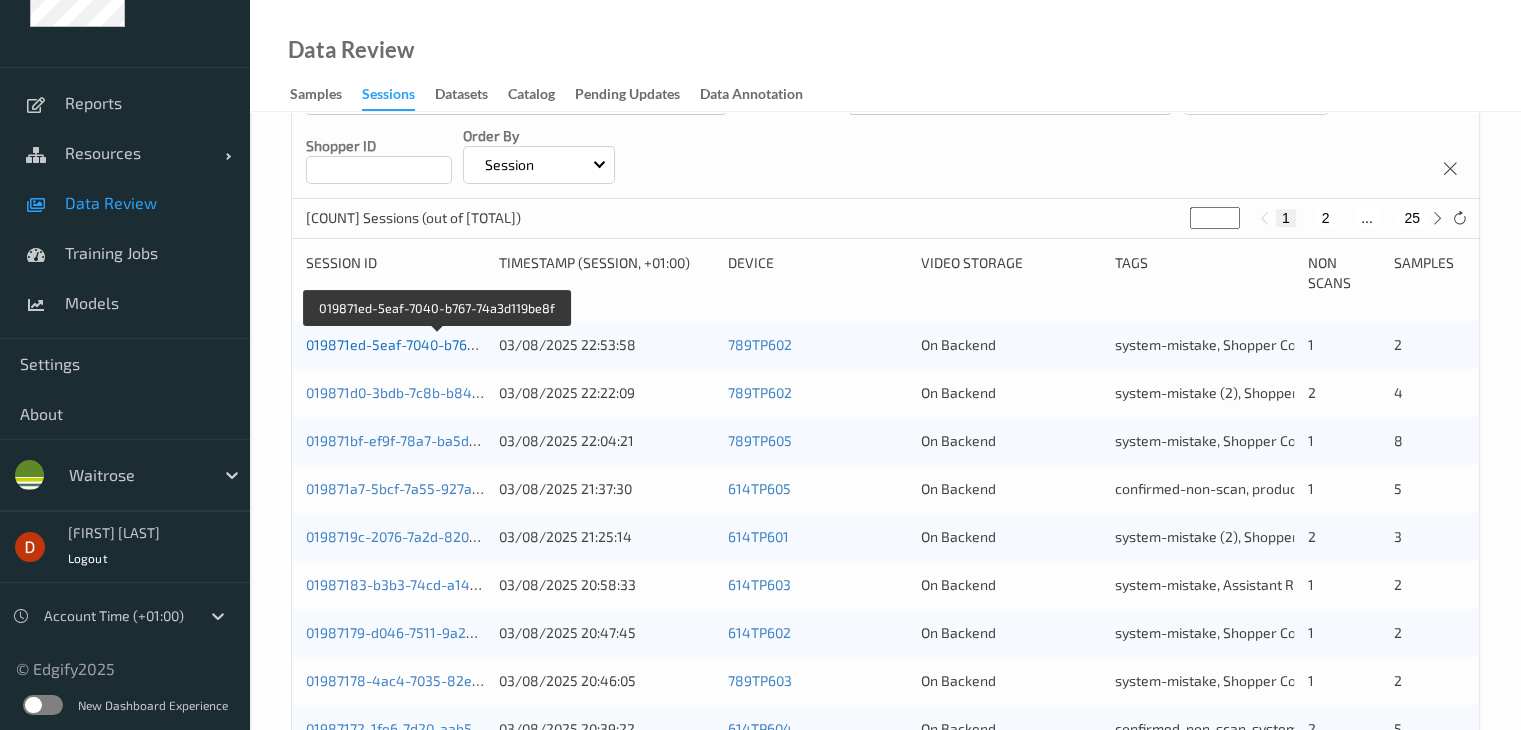 click on "019871ed-5eaf-7040-b767-74a3d119be8f" at bounding box center (437, 344) 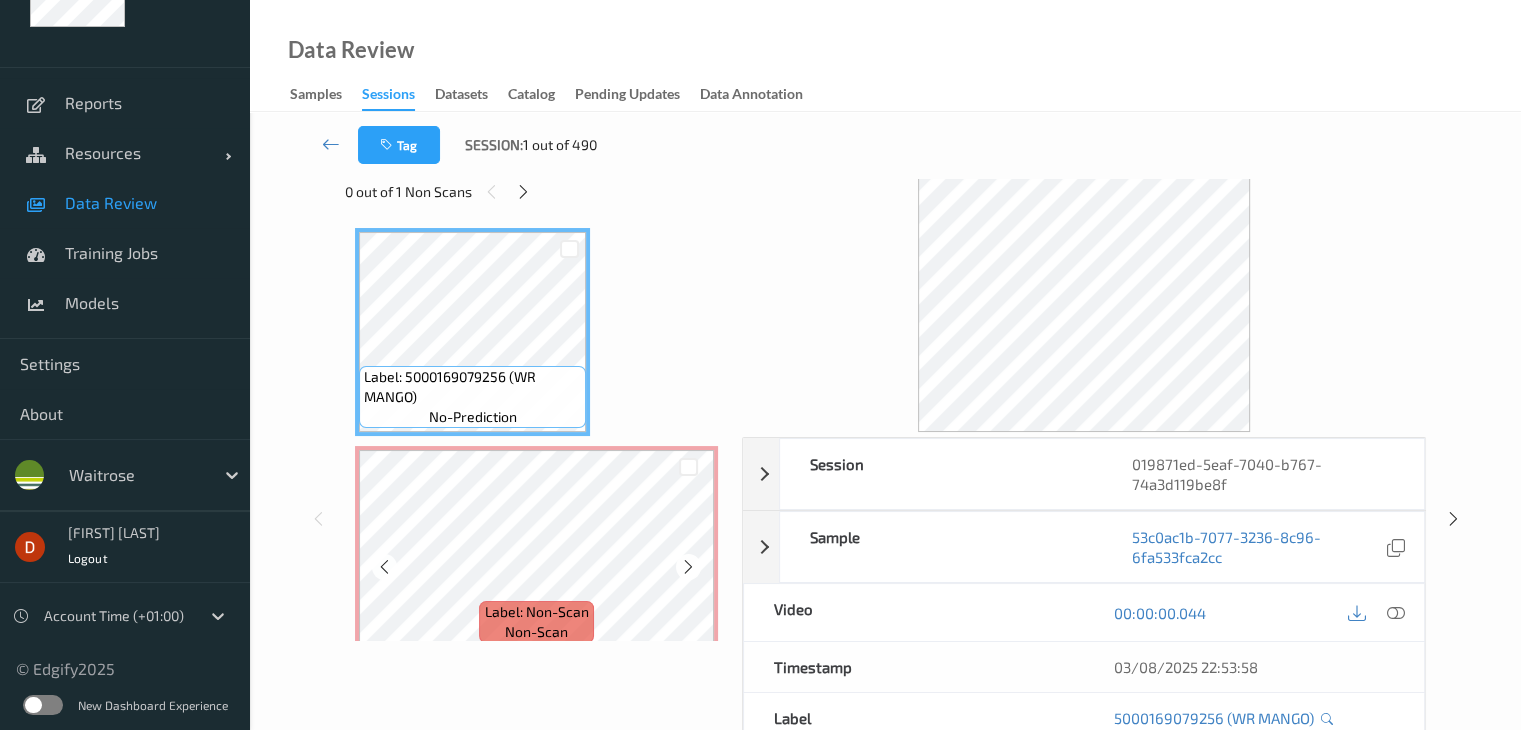 scroll, scrollTop: 0, scrollLeft: 0, axis: both 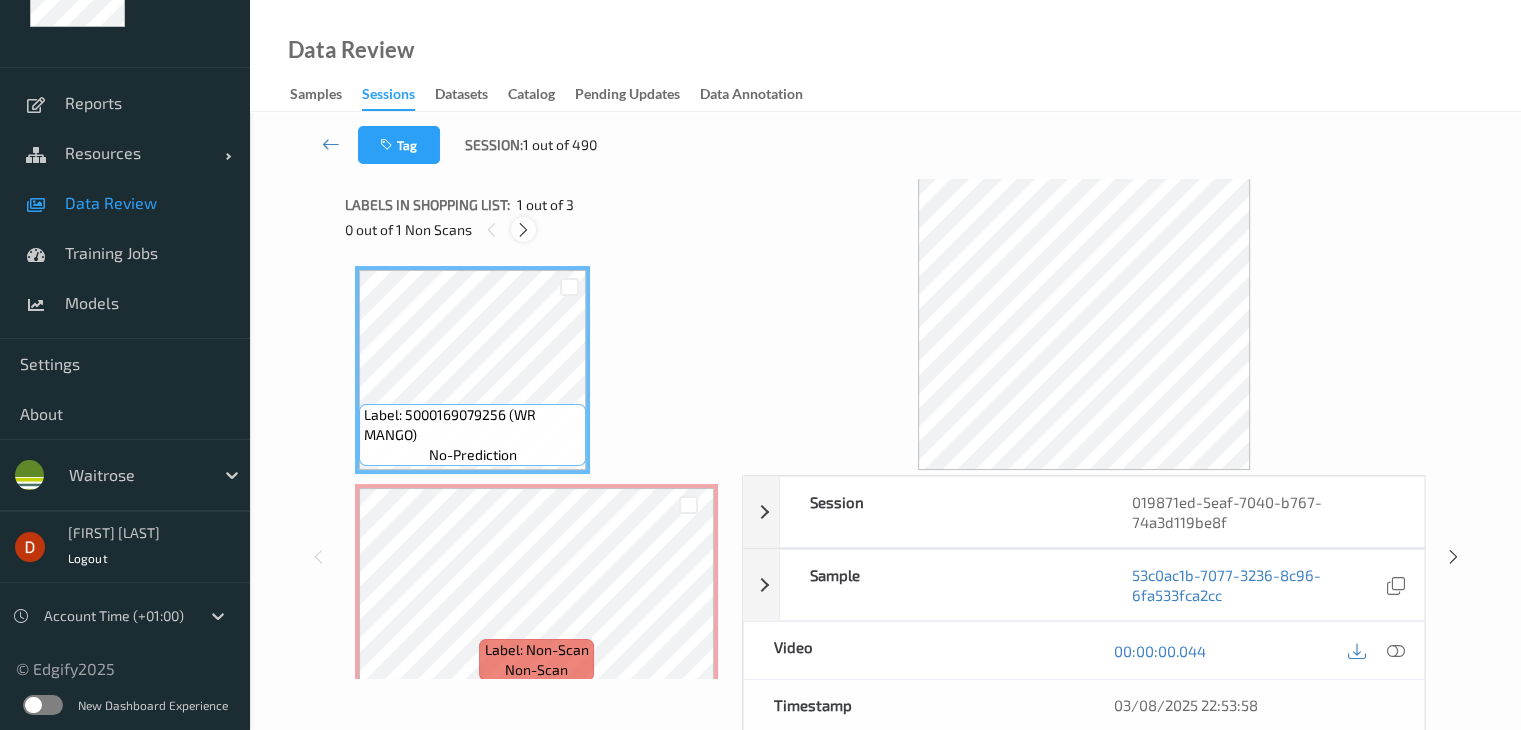 click at bounding box center (523, 230) 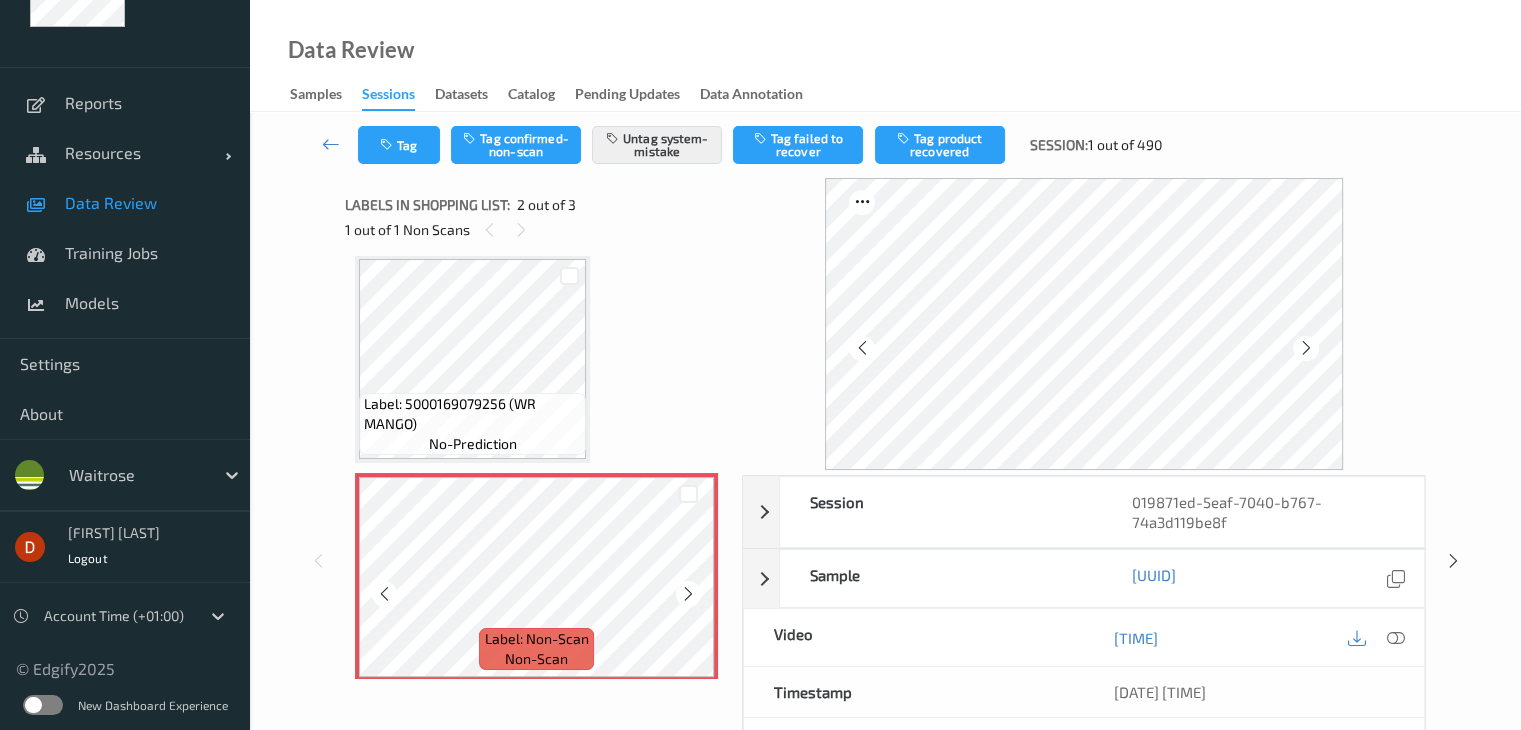 scroll, scrollTop: 10, scrollLeft: 0, axis: vertical 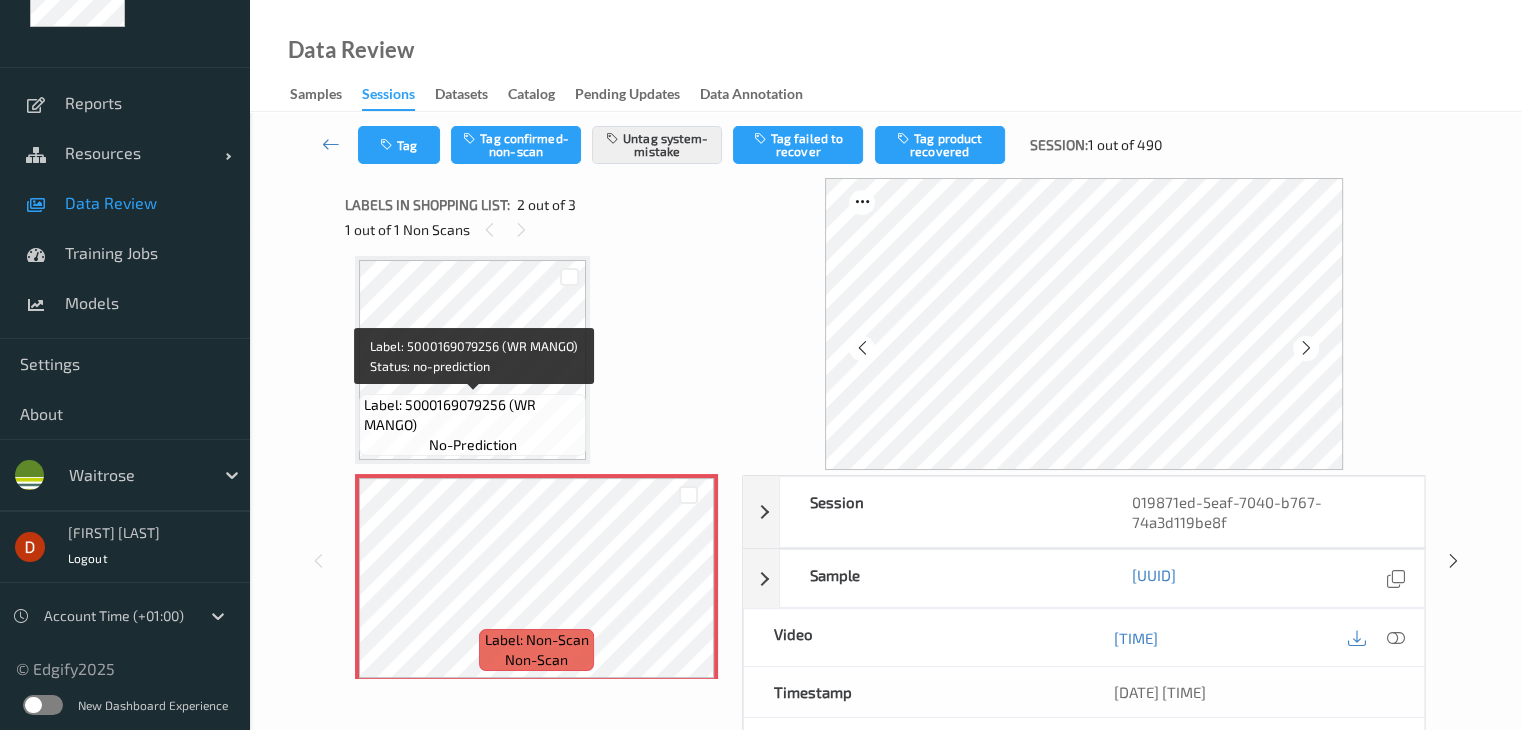 click on "Label: 5000169079256 (WR MANGO)" at bounding box center (472, 415) 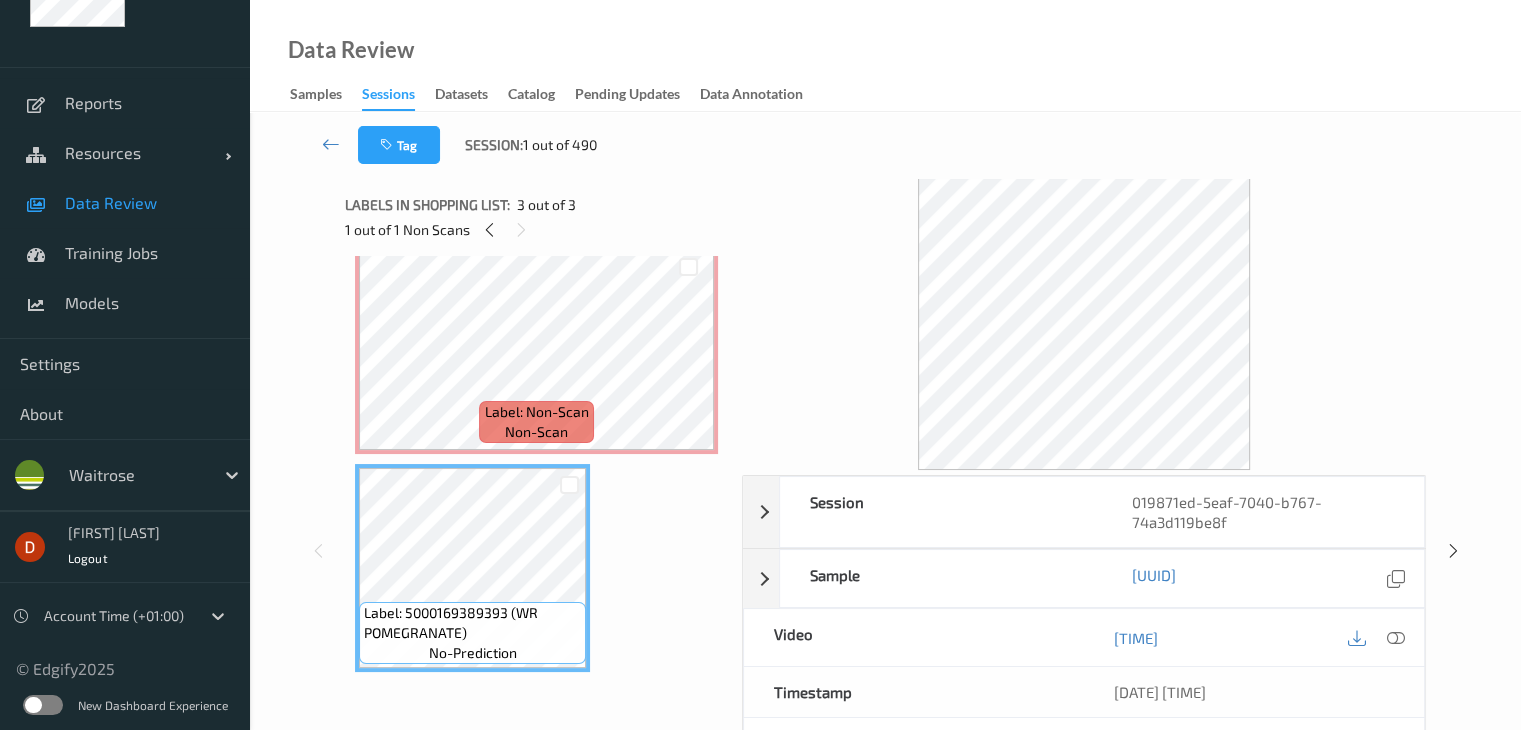scroll, scrollTop: 241, scrollLeft: 0, axis: vertical 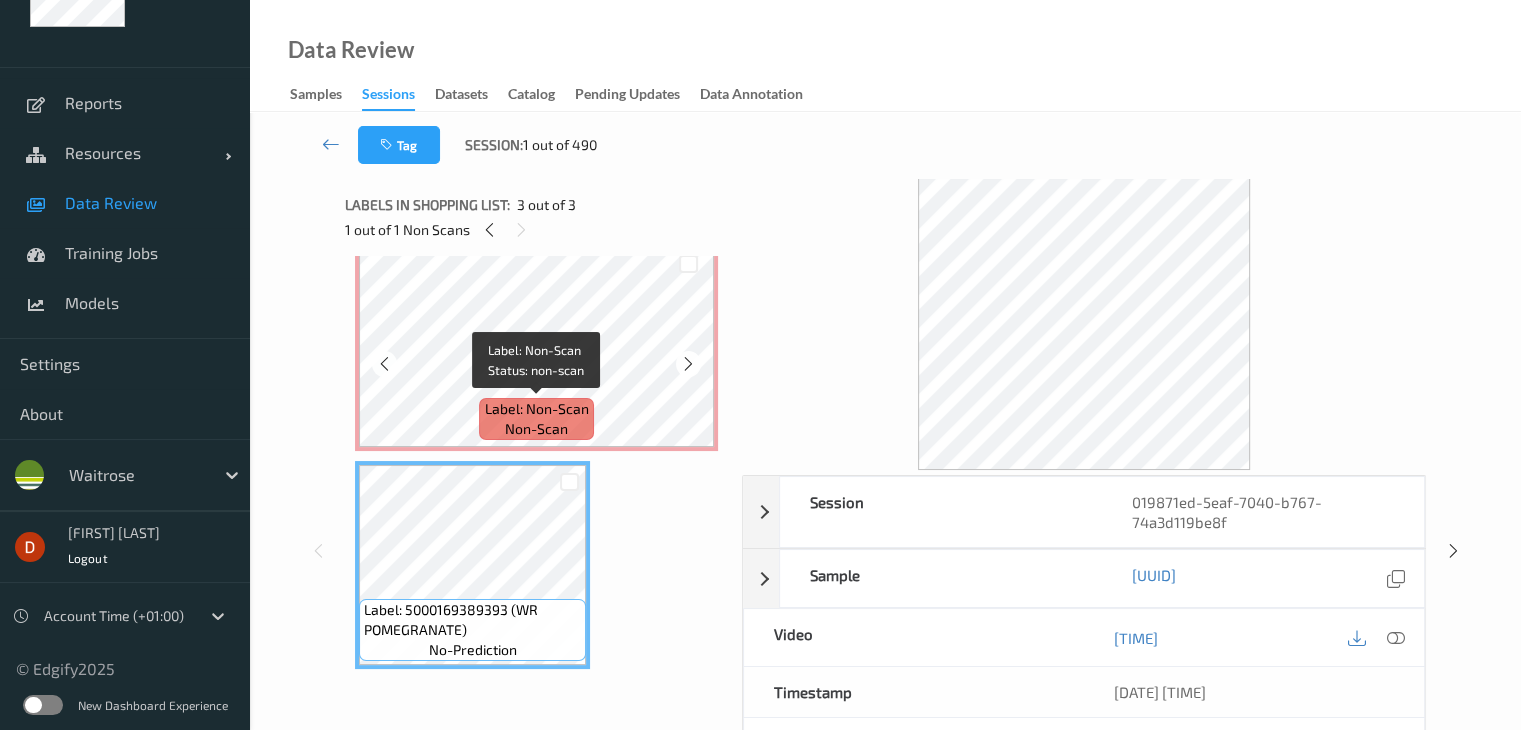 click on "Label: Non-Scan" at bounding box center (537, 409) 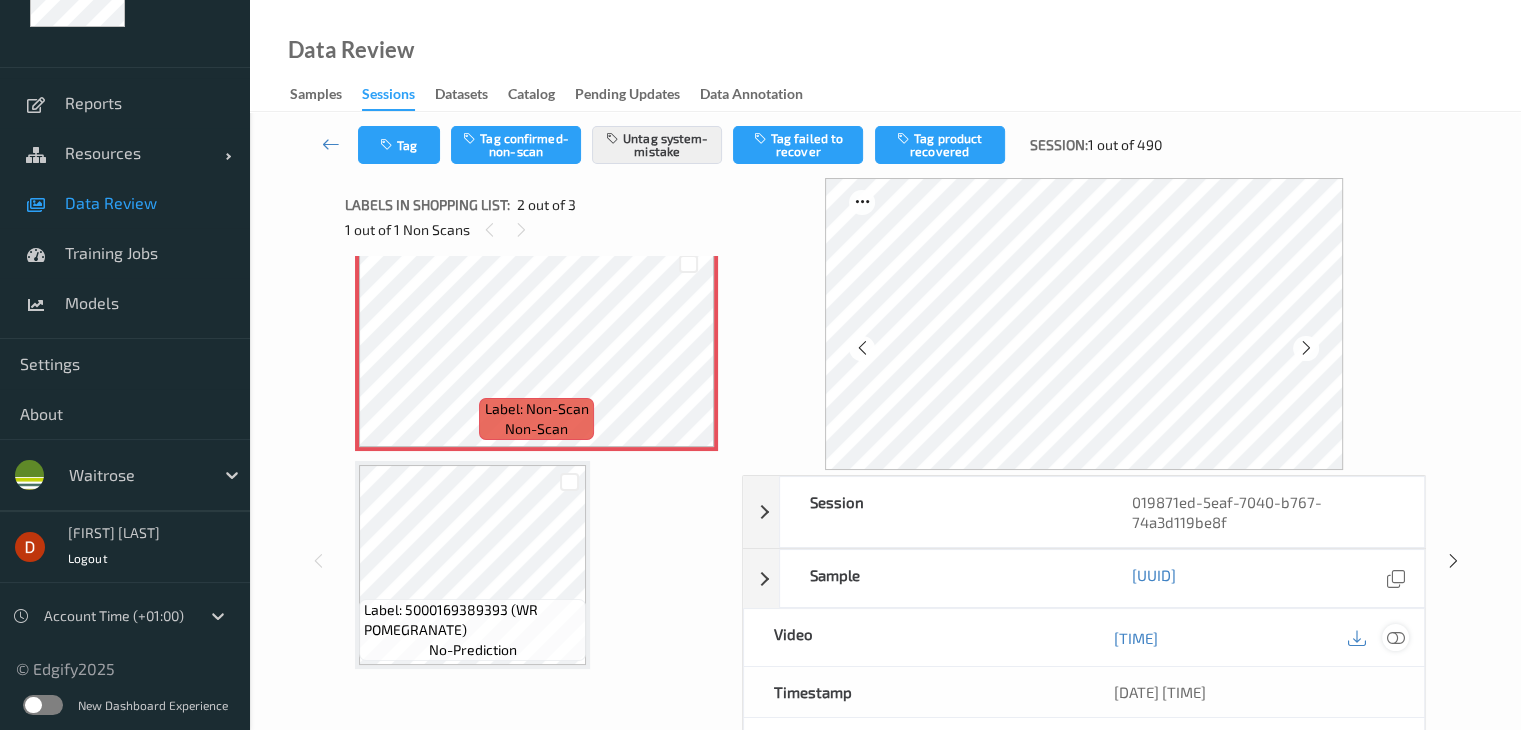 click at bounding box center (1395, 638) 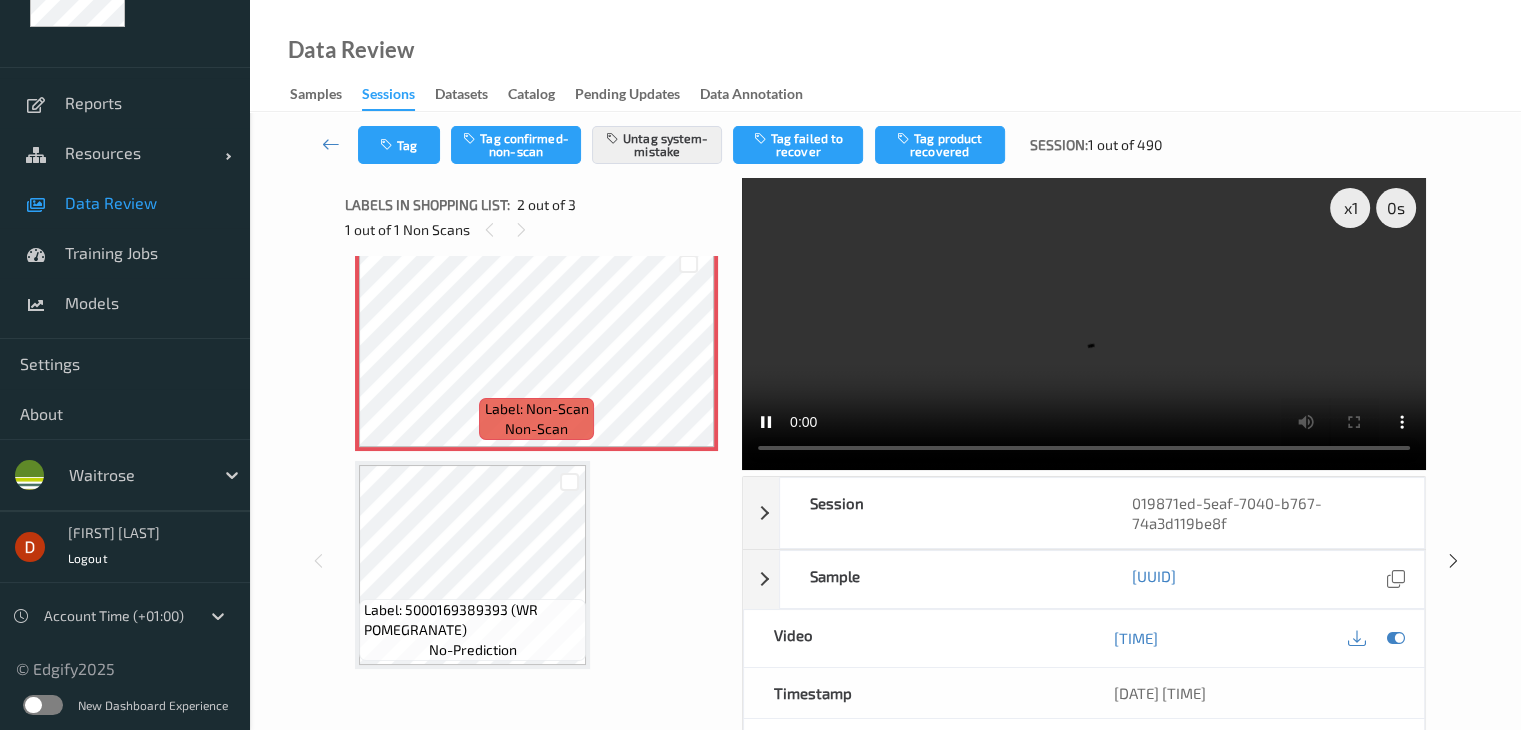 type 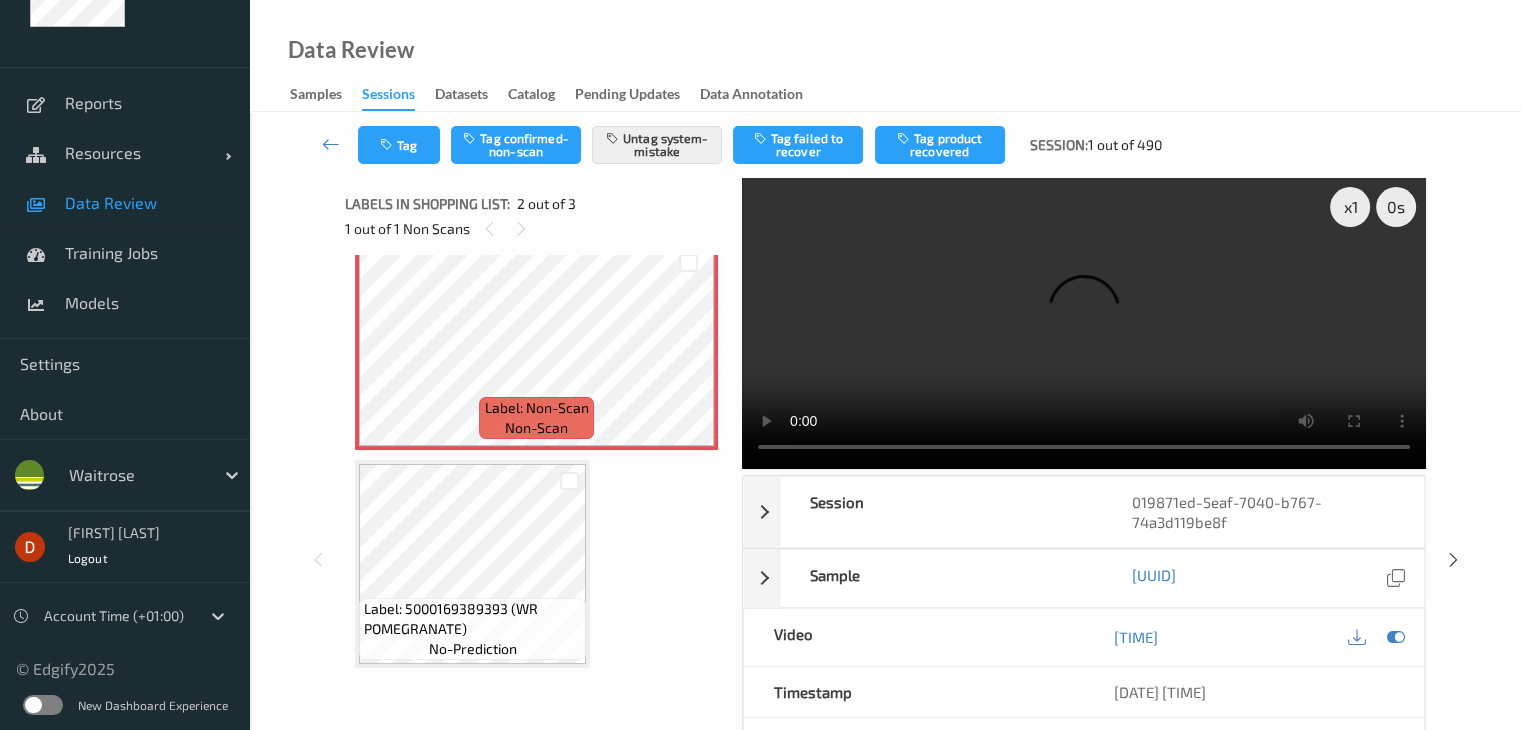 scroll, scrollTop: 0, scrollLeft: 0, axis: both 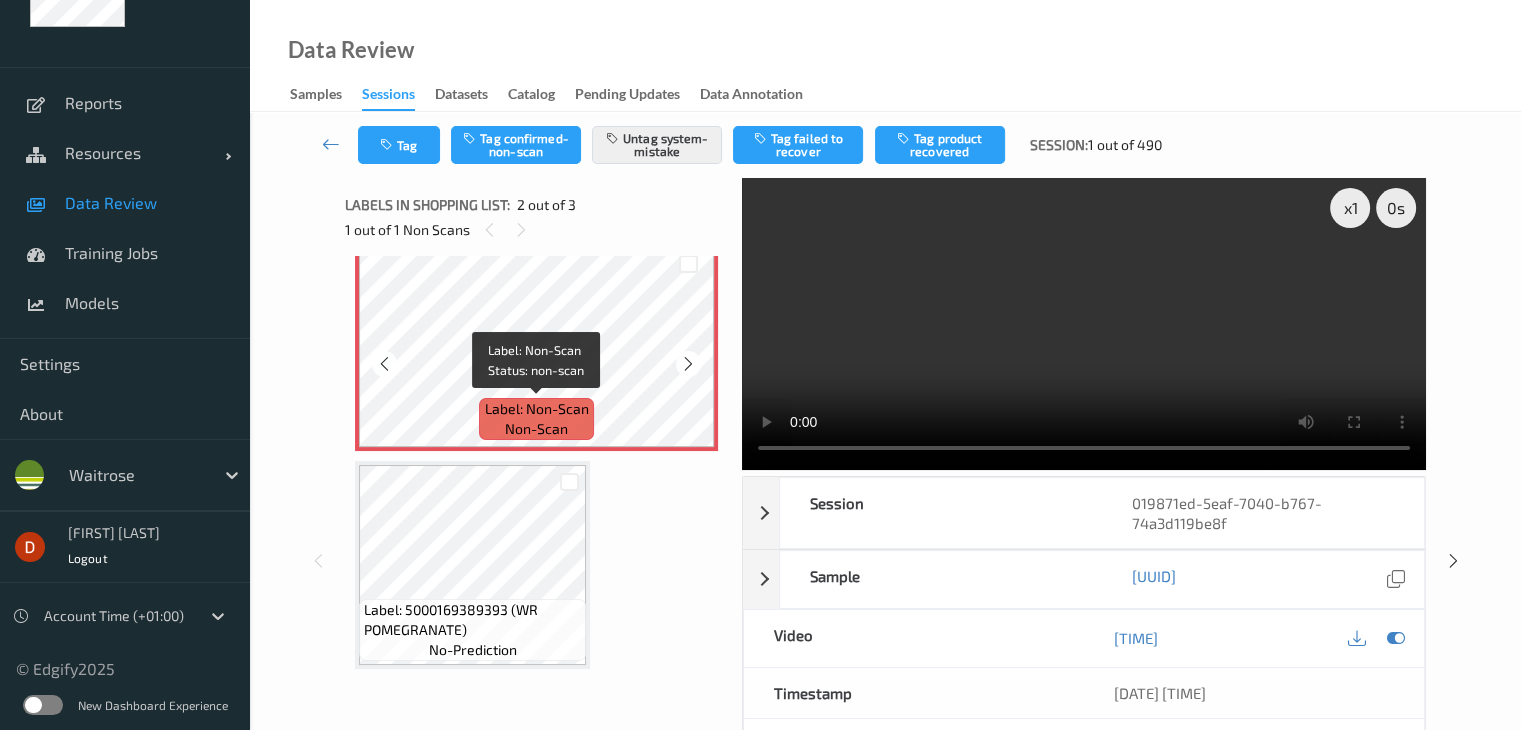 click on "non-scan" at bounding box center (536, 429) 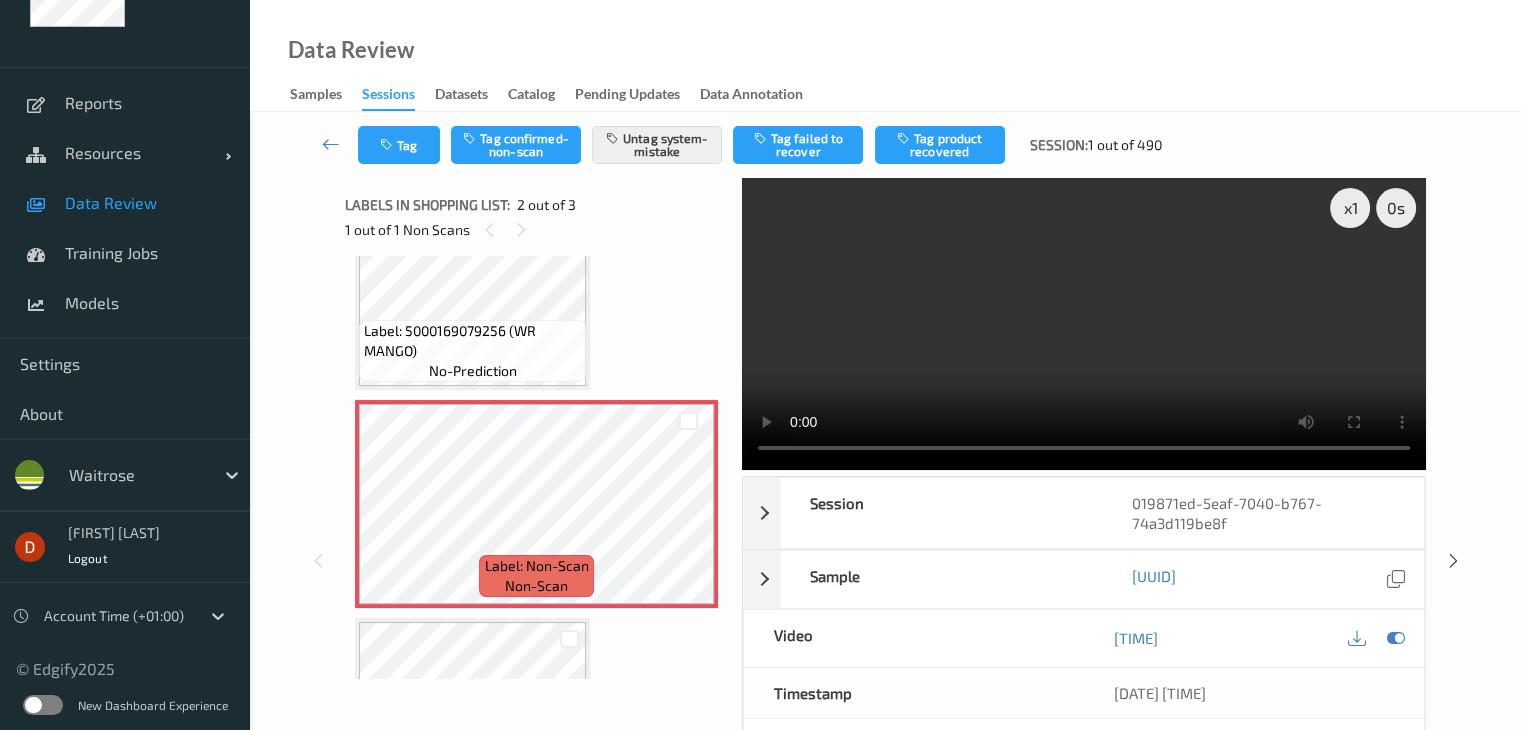 scroll, scrollTop: 41, scrollLeft: 0, axis: vertical 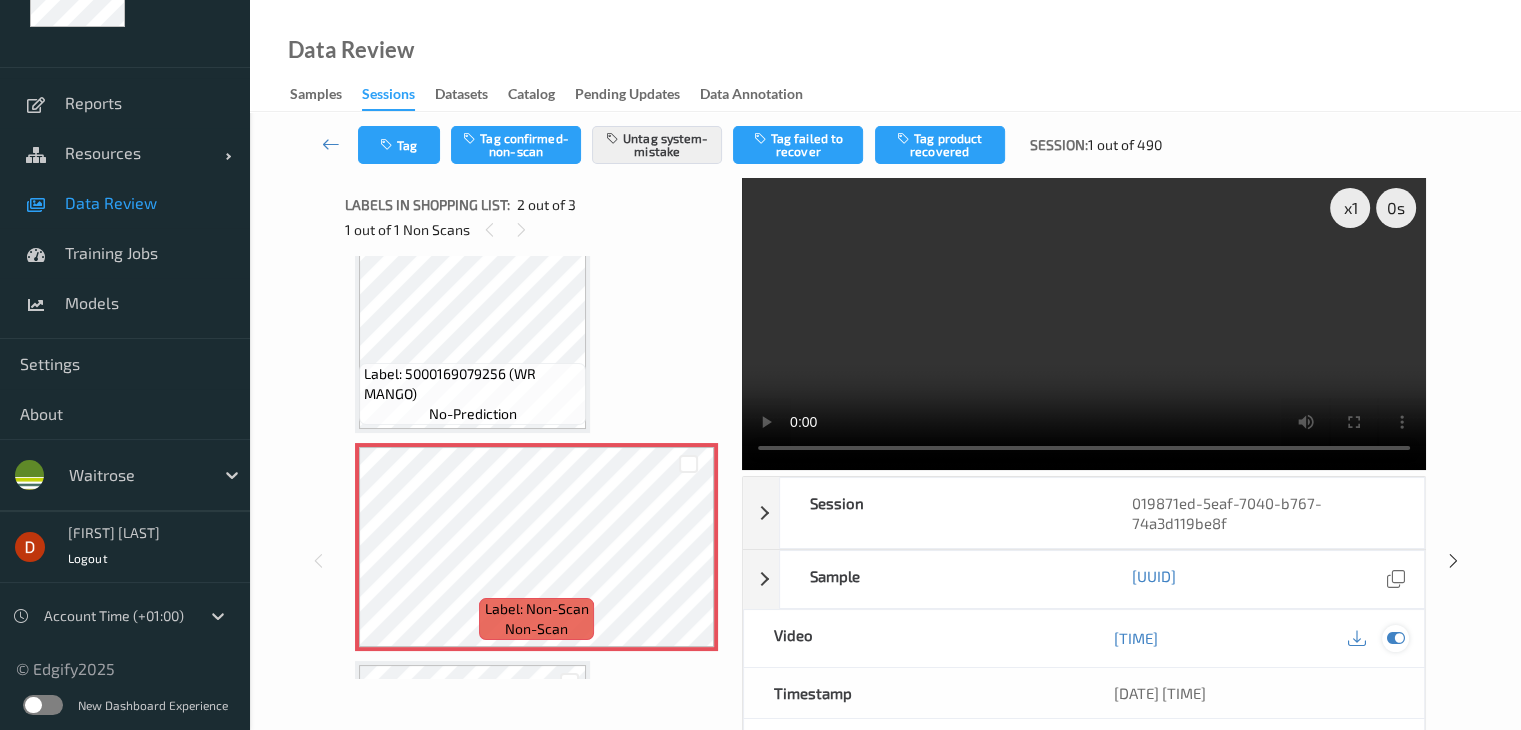 click at bounding box center [1395, 638] 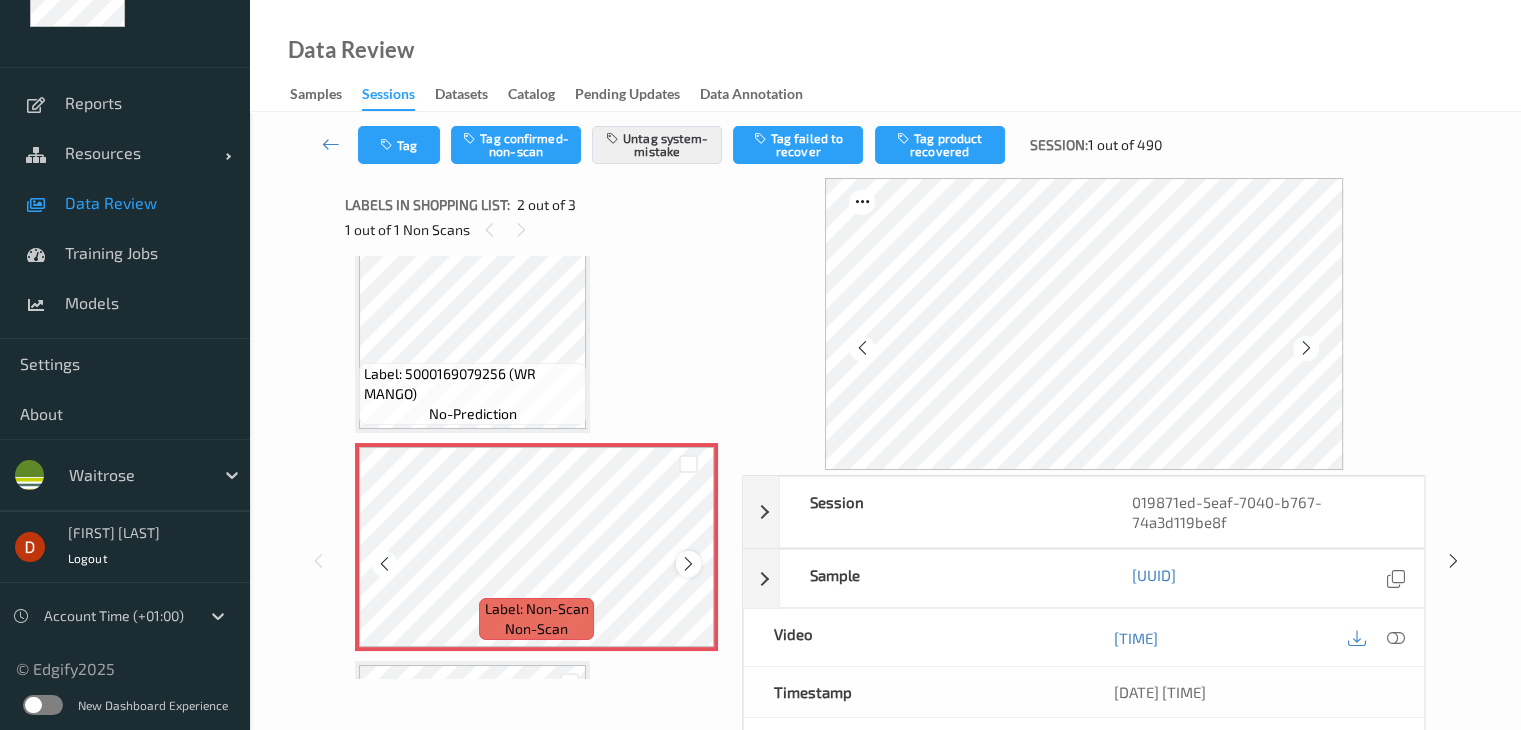 click at bounding box center (688, 564) 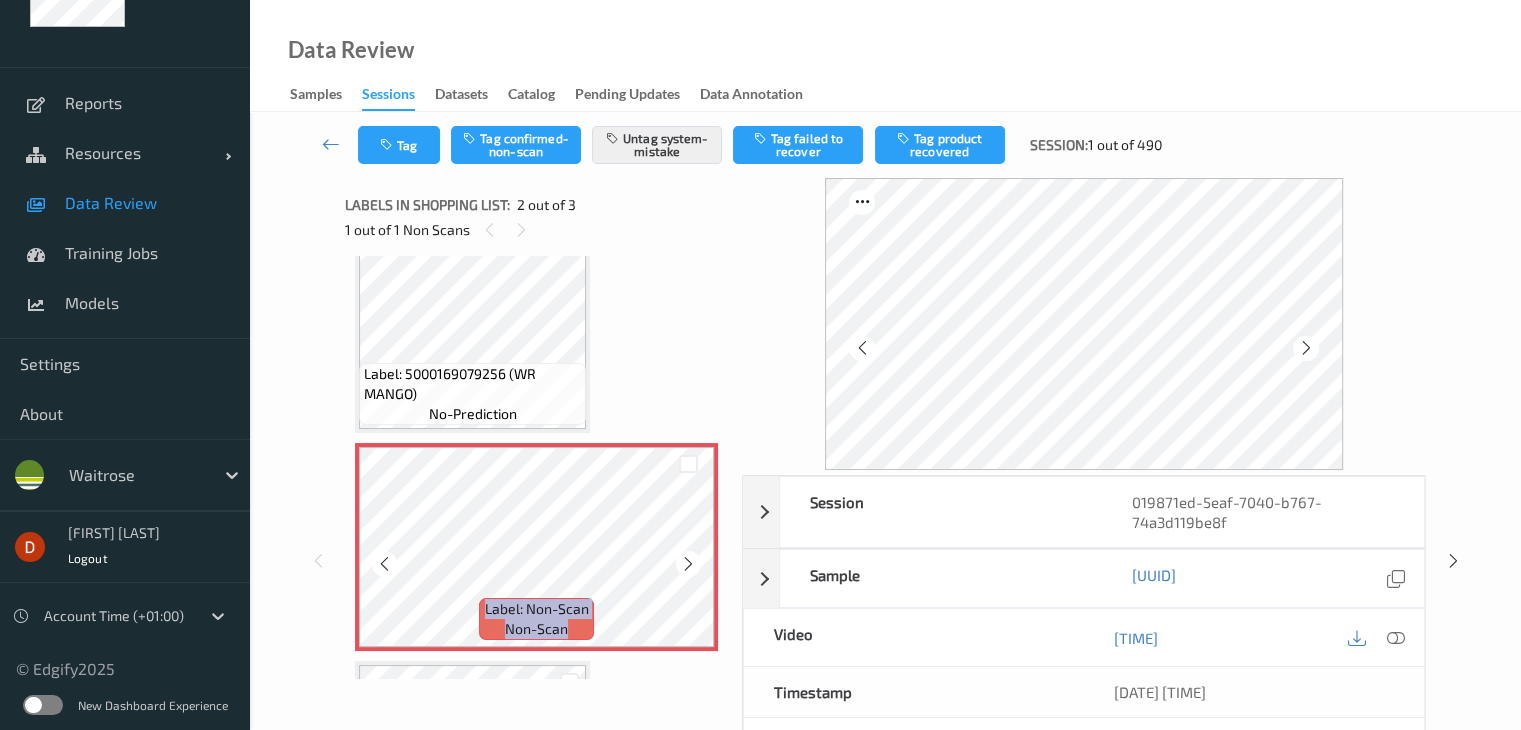 click at bounding box center (688, 564) 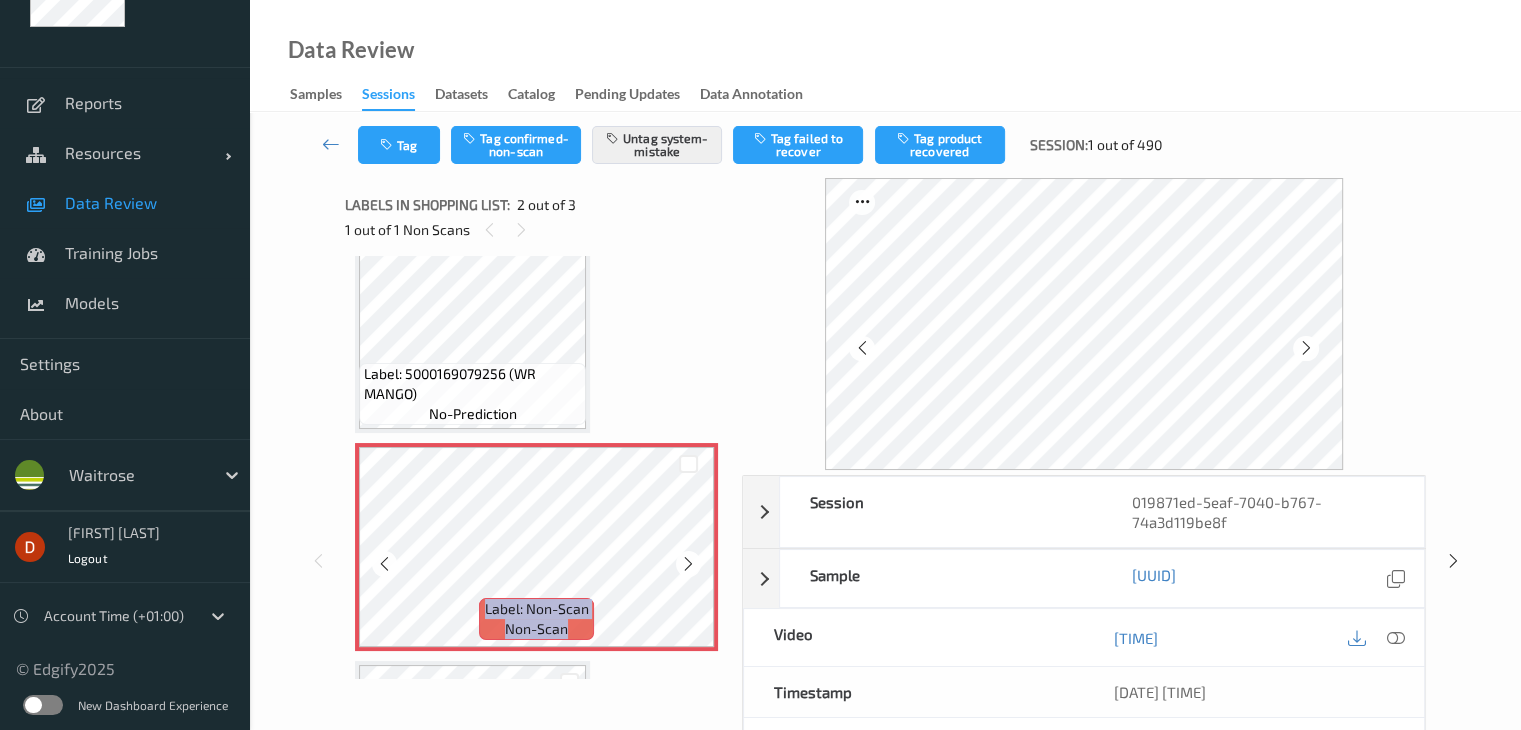 click at bounding box center [688, 564] 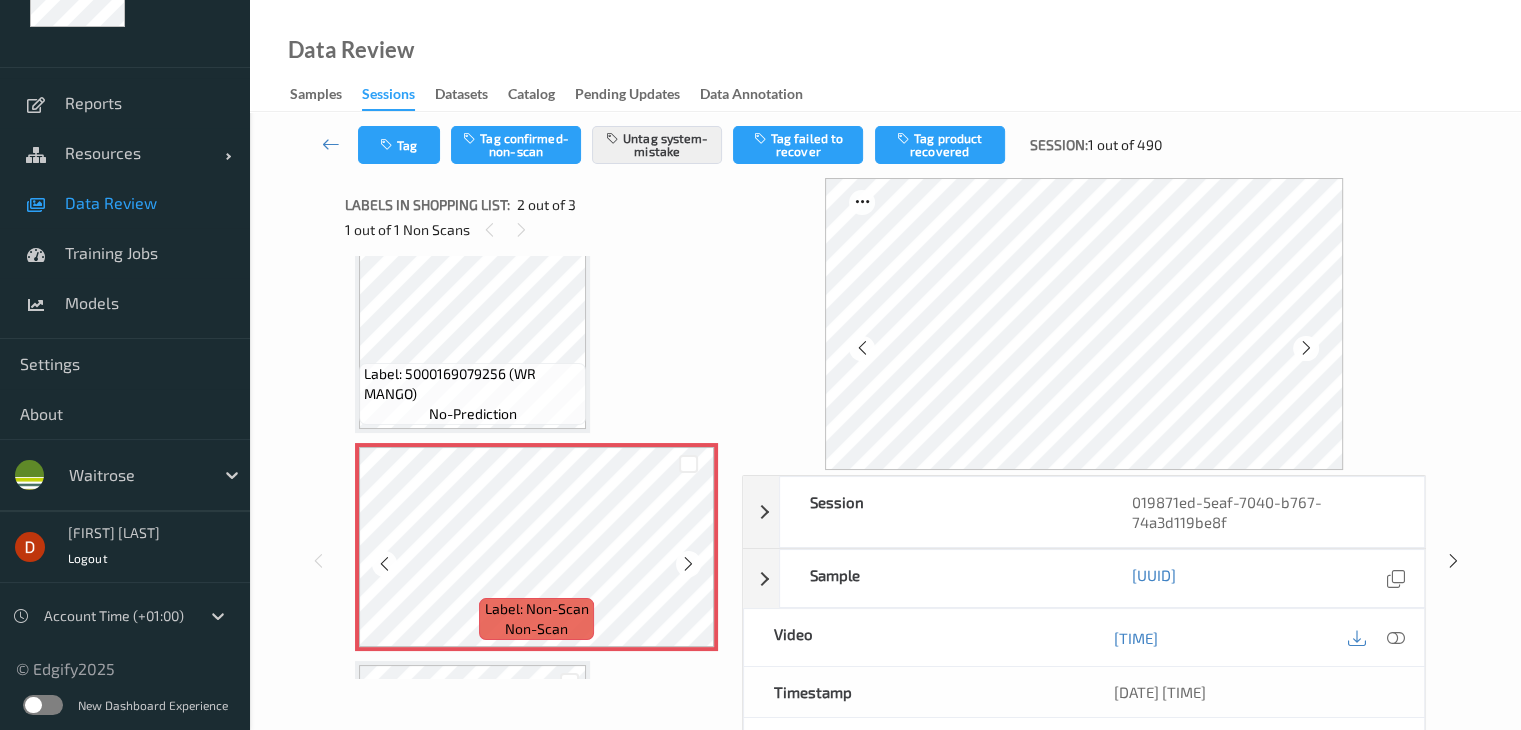 click at bounding box center (688, 564) 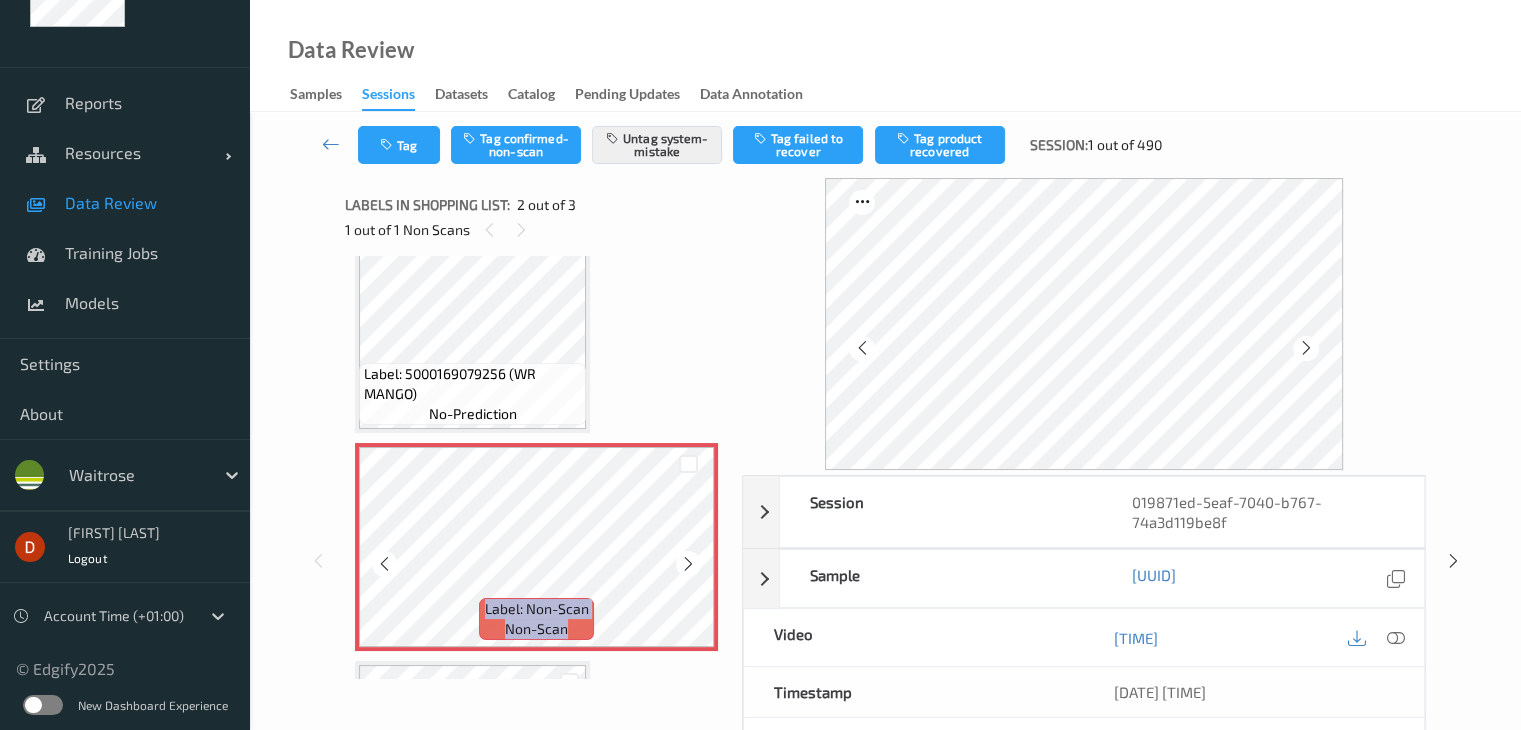 click at bounding box center [688, 564] 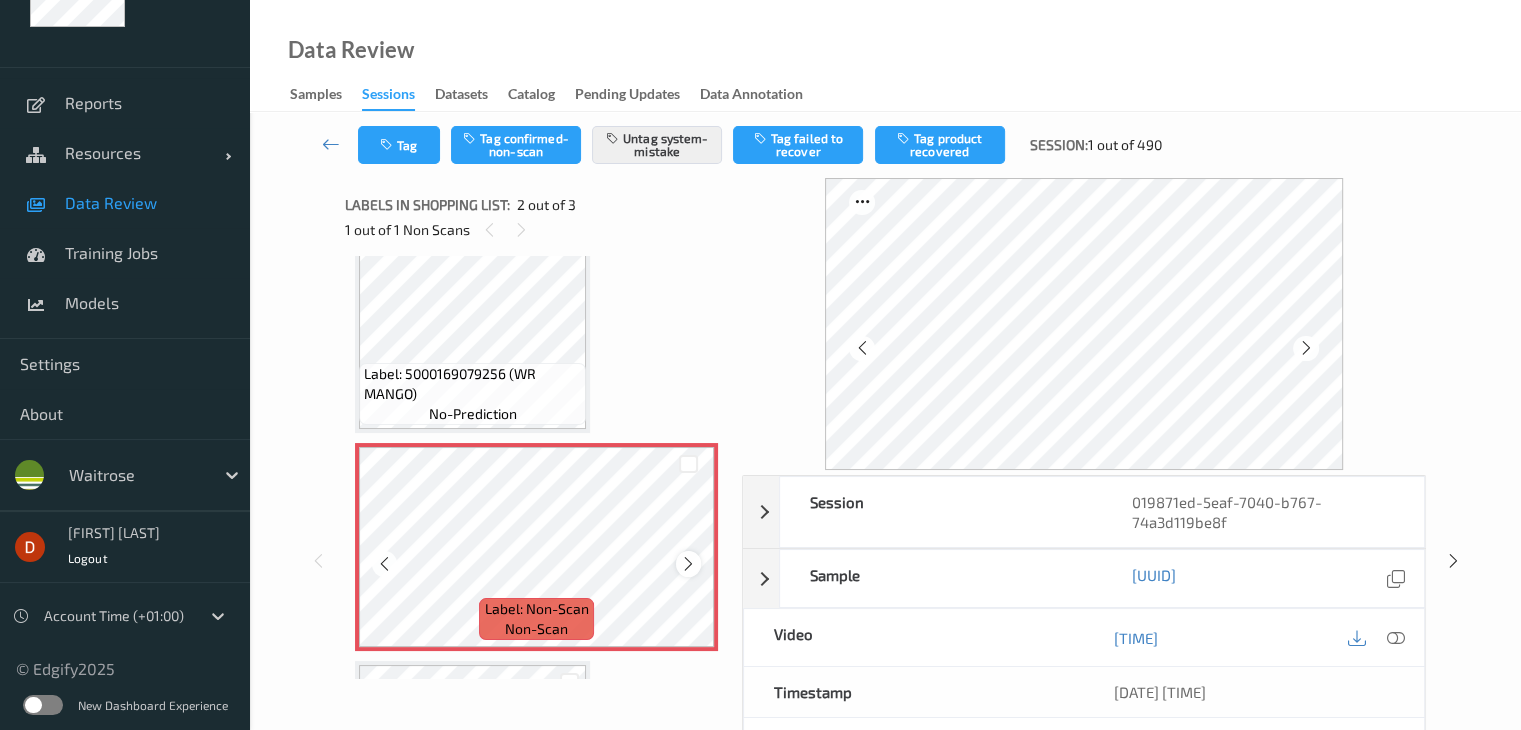 click at bounding box center (688, 564) 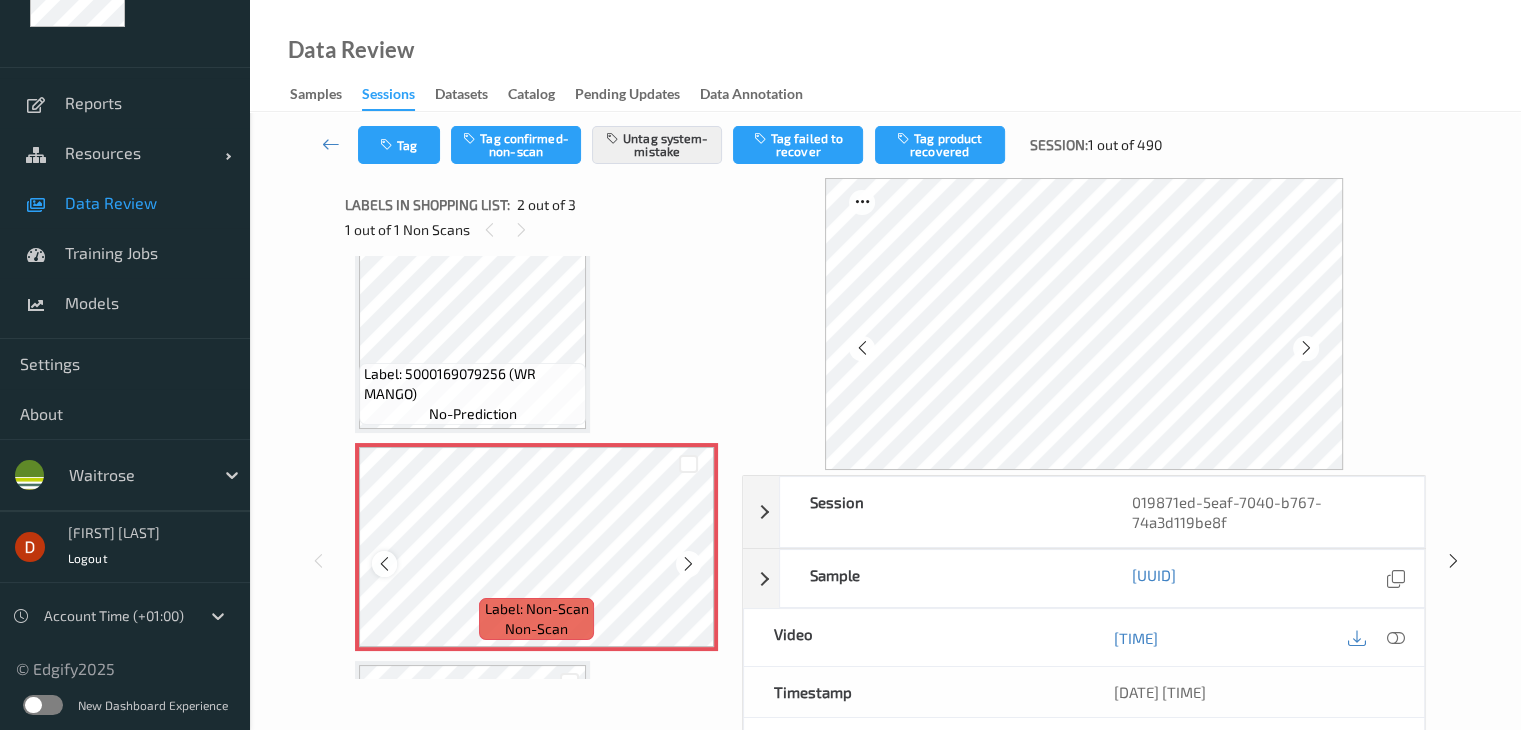 click at bounding box center (384, 563) 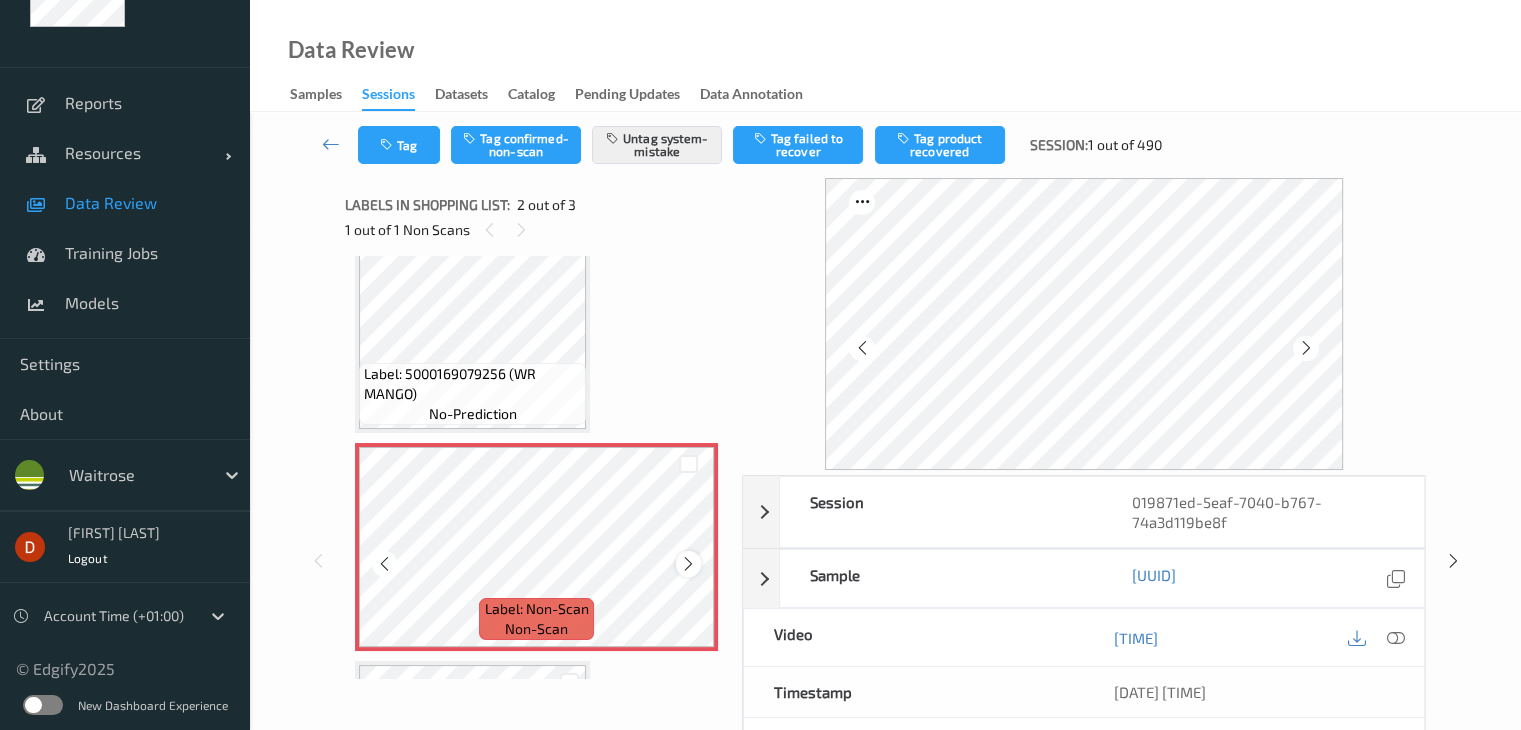 click at bounding box center (688, 564) 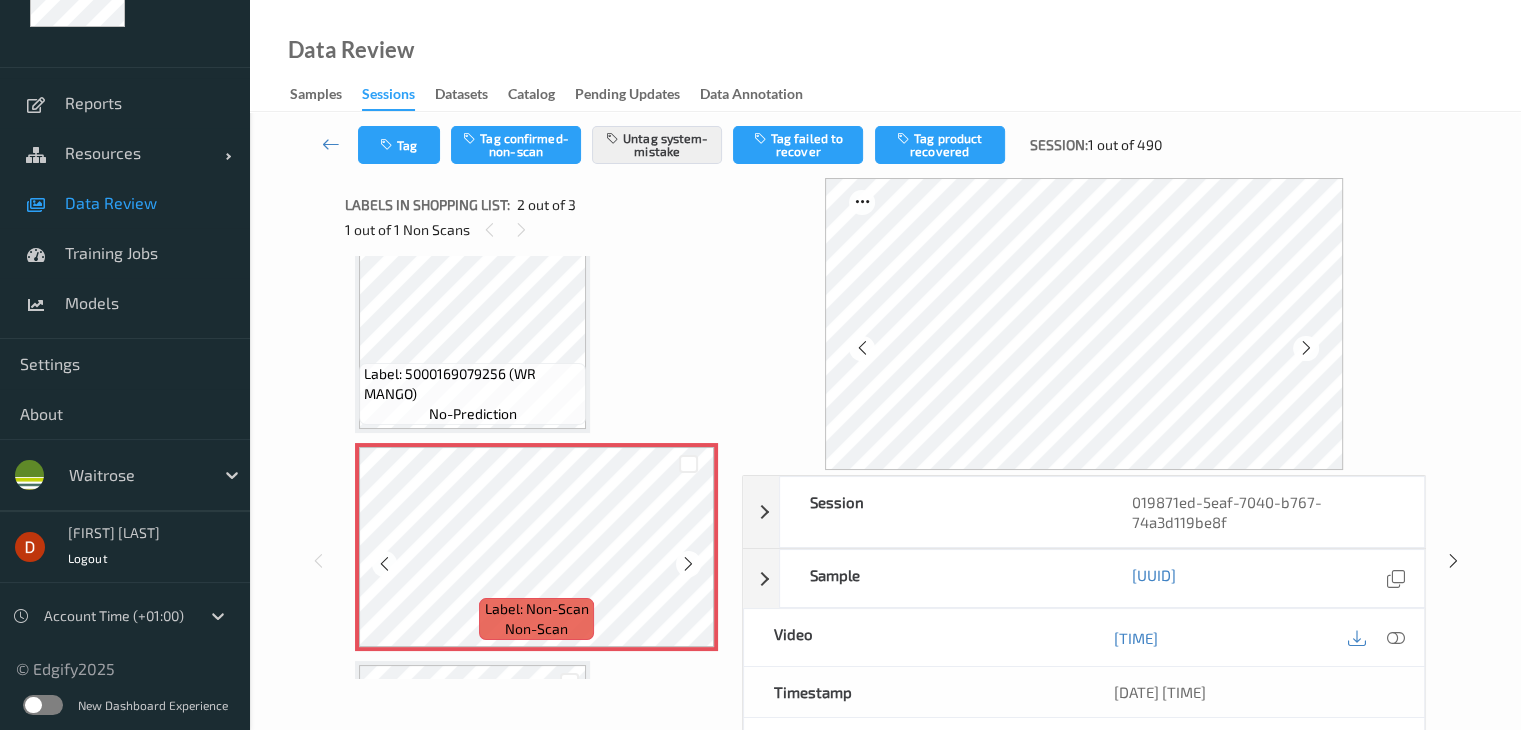 click at bounding box center [688, 564] 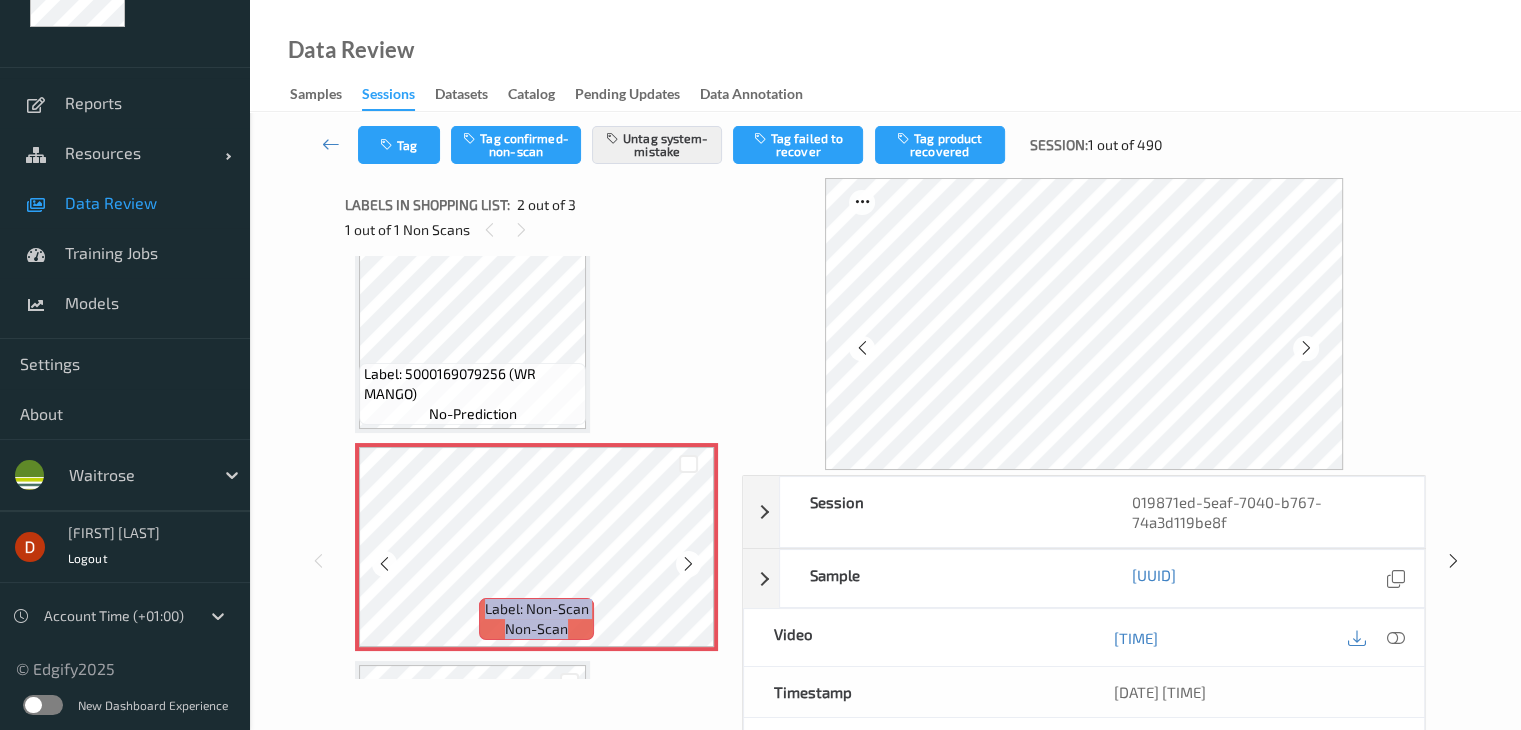 click at bounding box center (688, 564) 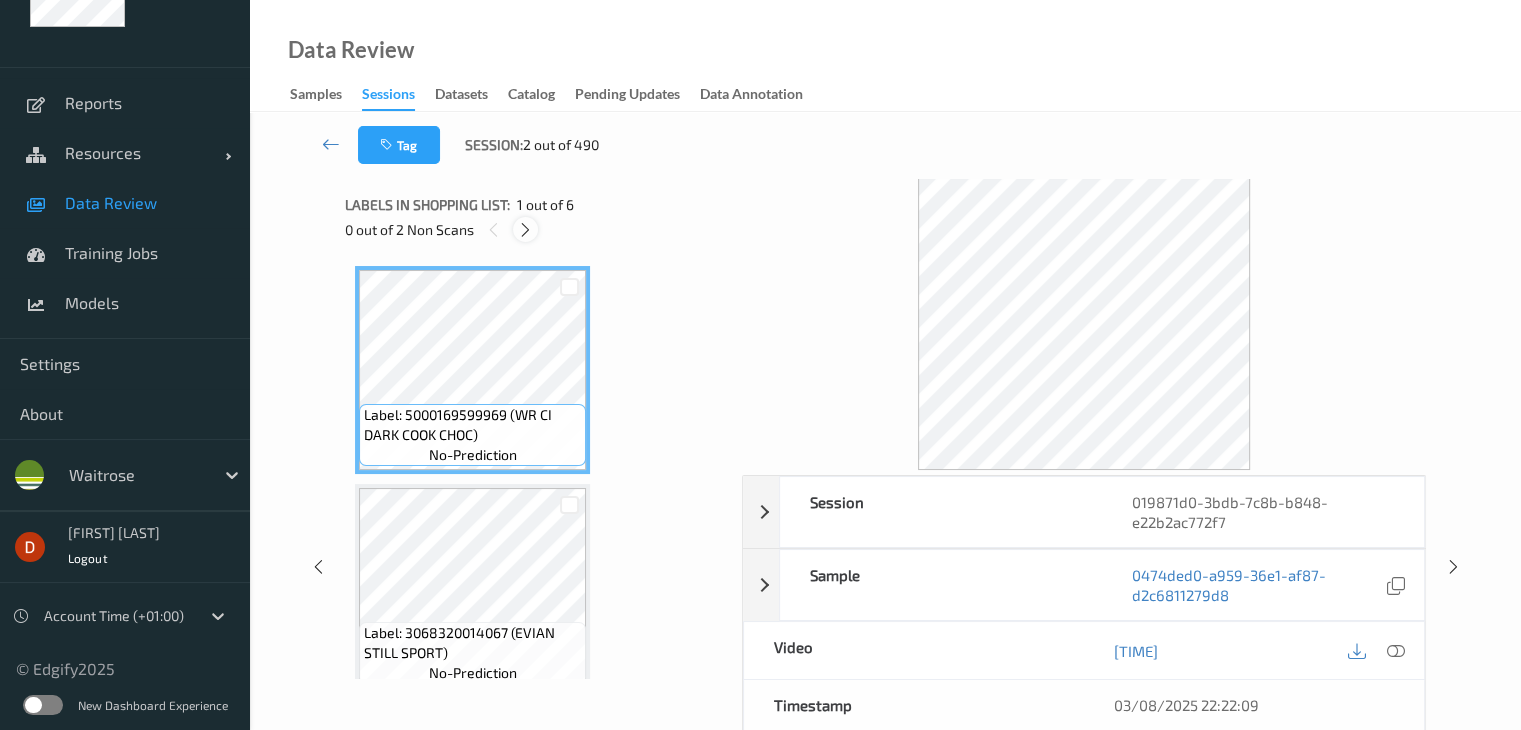 click at bounding box center (525, 230) 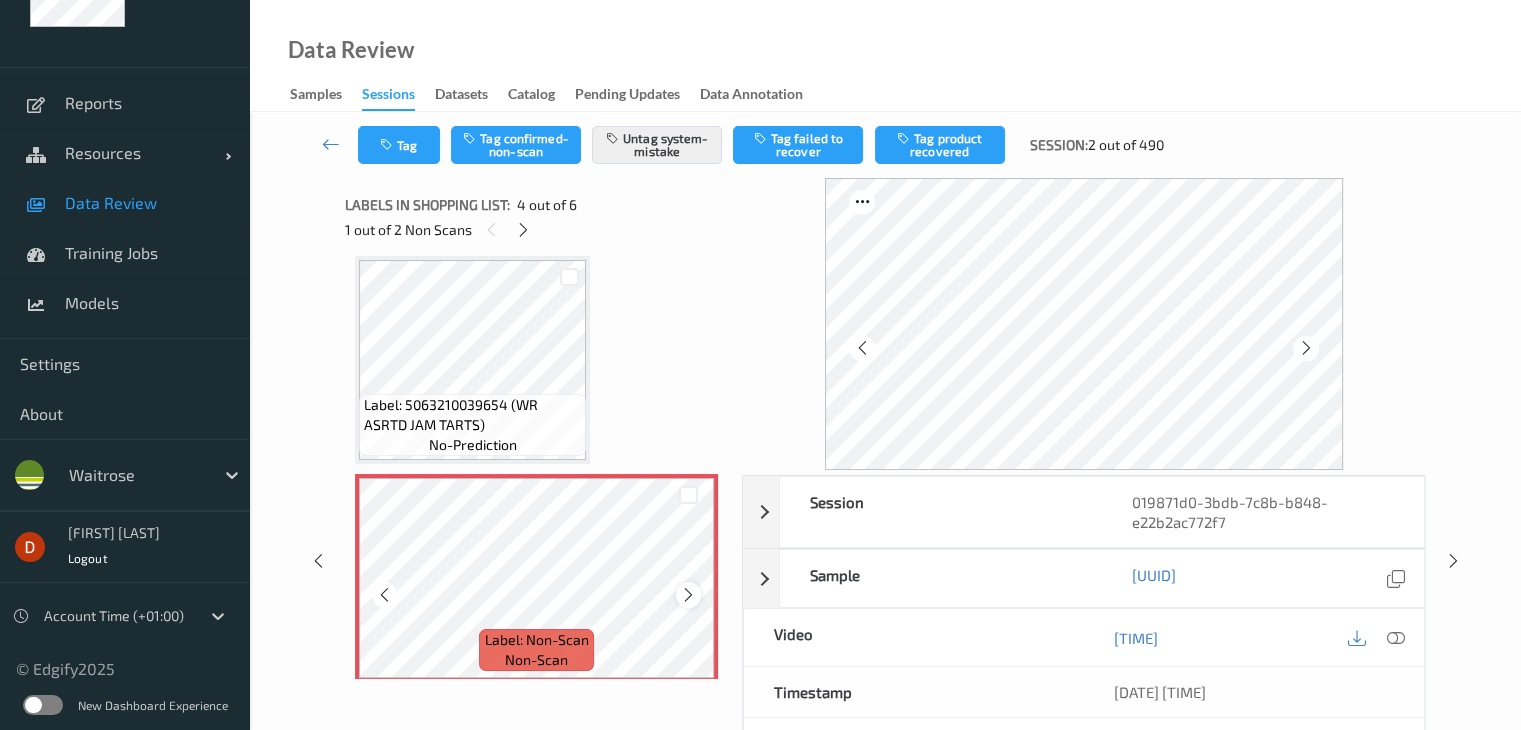 click at bounding box center [688, 595] 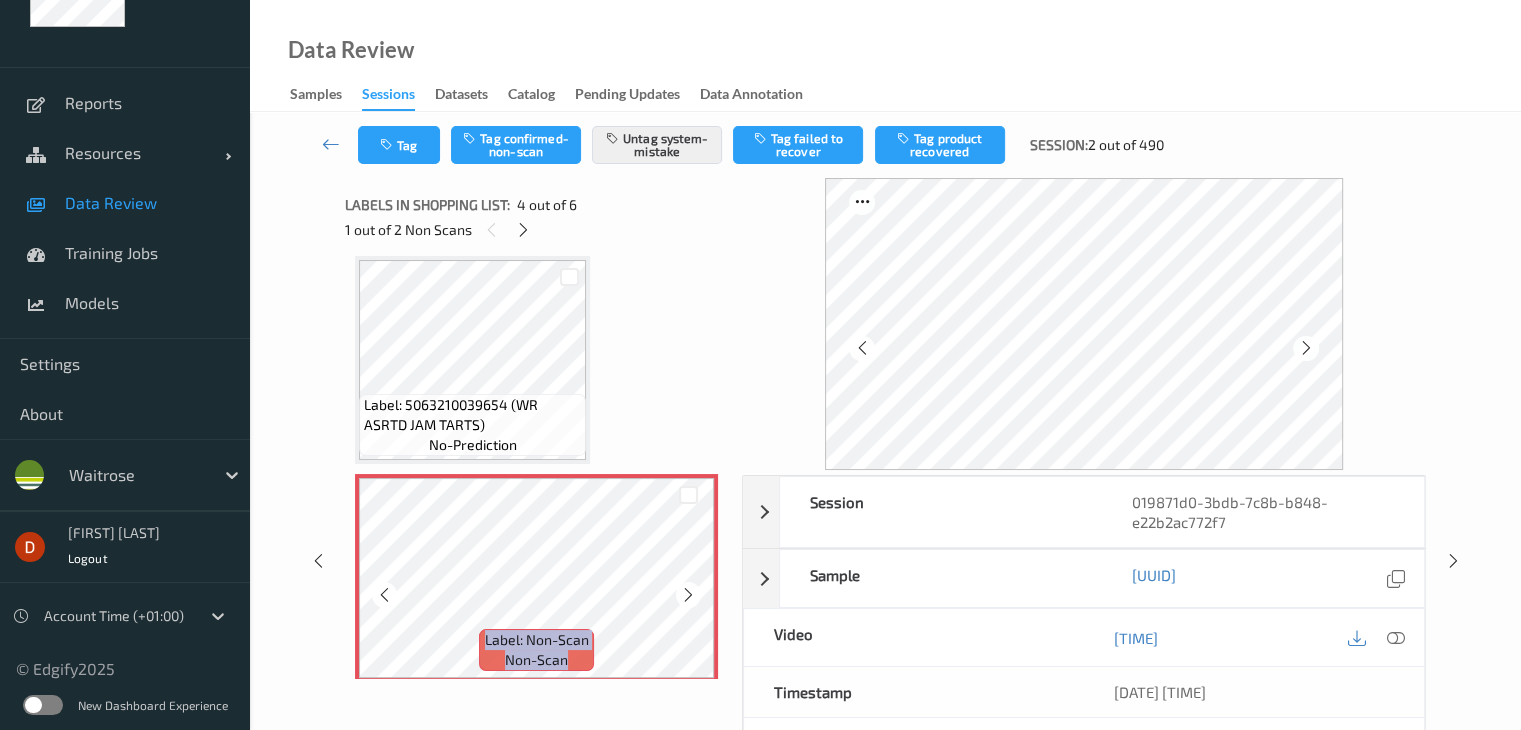 click at bounding box center [688, 595] 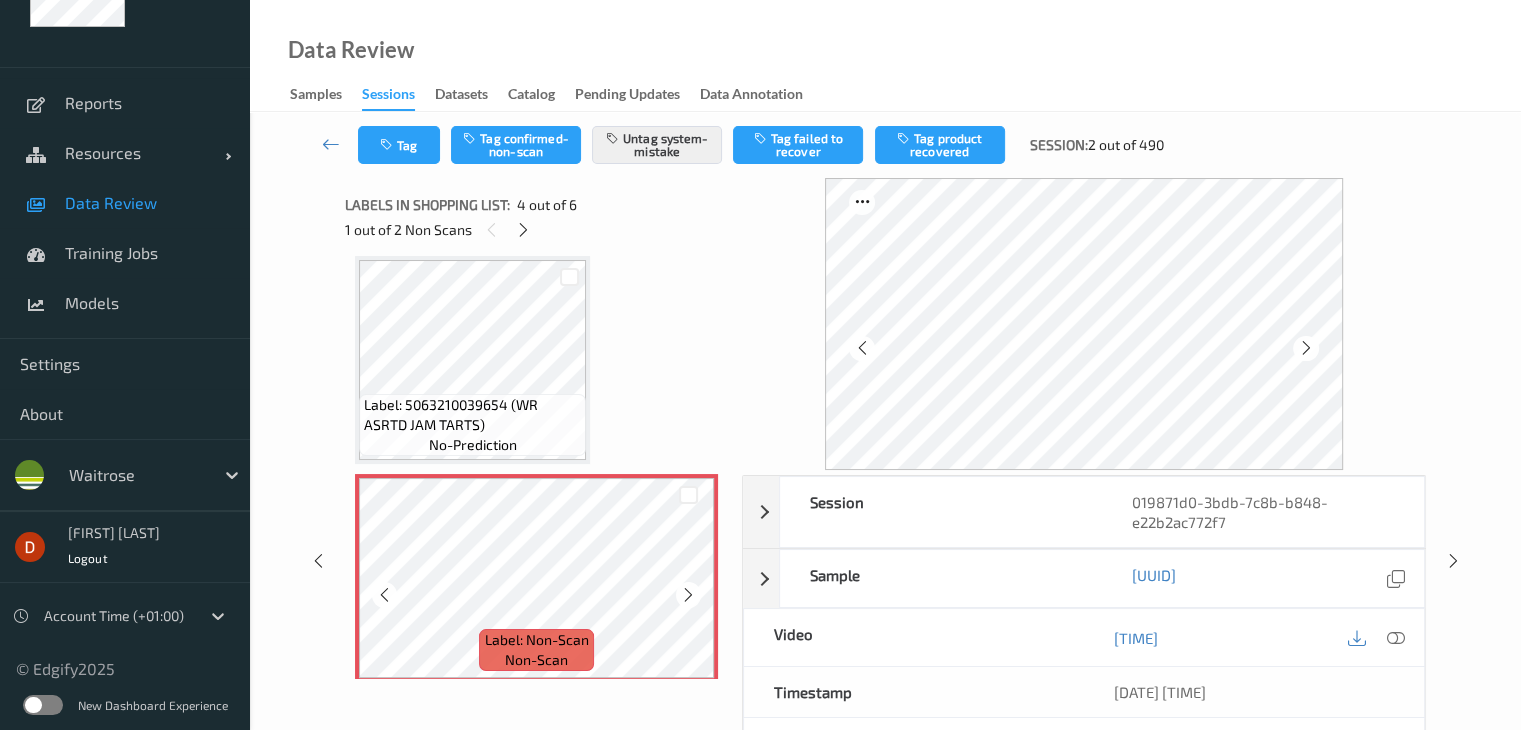 click at bounding box center (688, 595) 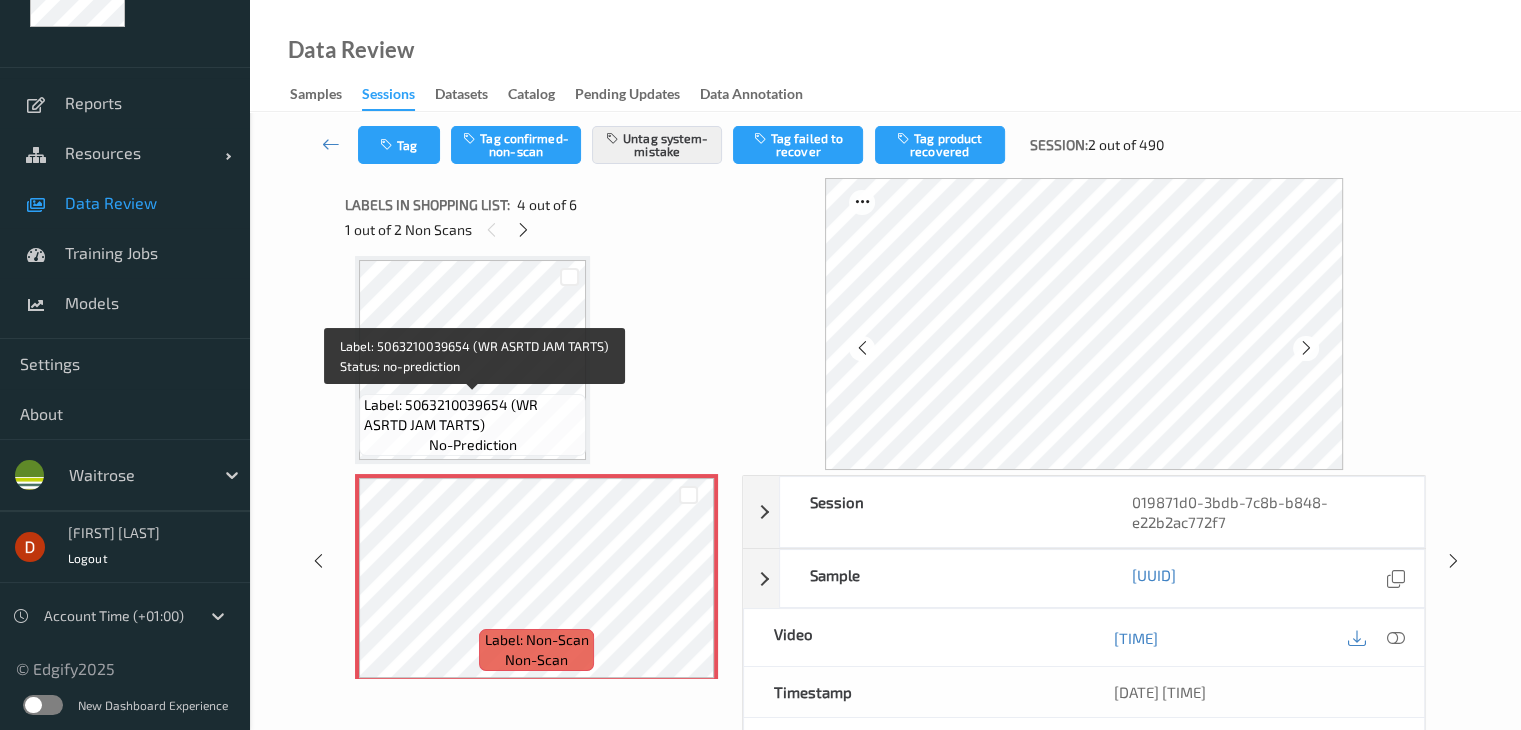 click on "Label: 5063210039654 (WR ASRTD JAM TARTS)" at bounding box center (472, 415) 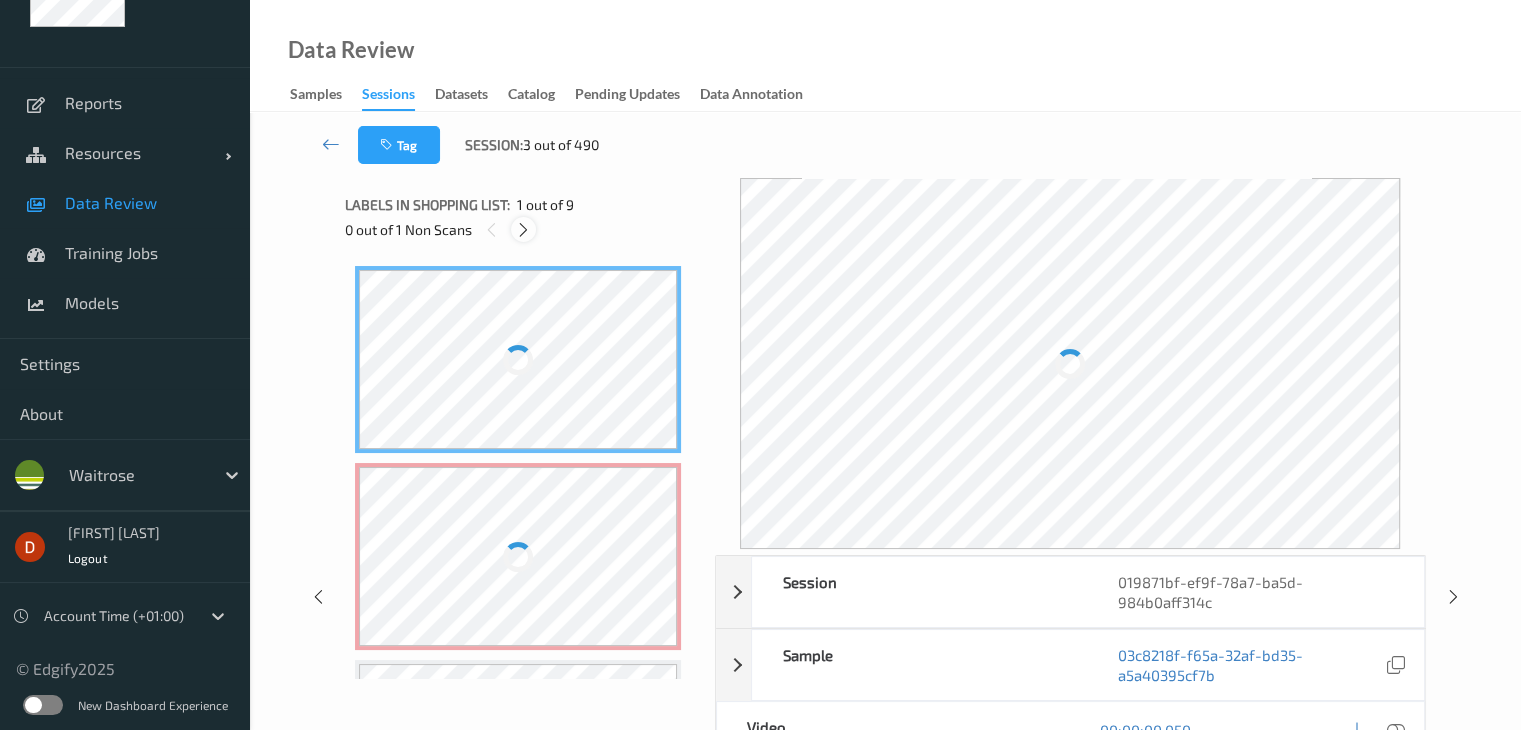click at bounding box center [523, 230] 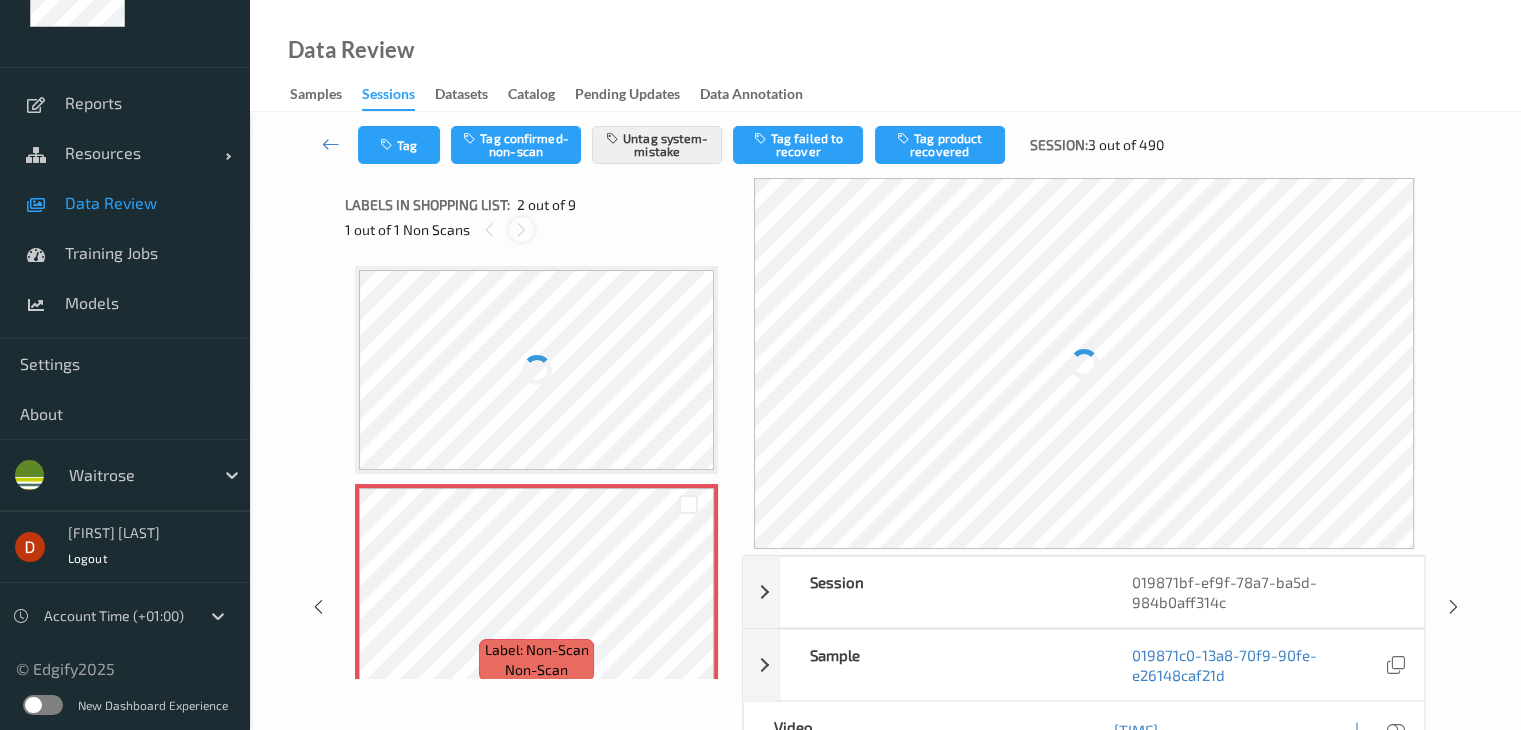 scroll, scrollTop: 10, scrollLeft: 0, axis: vertical 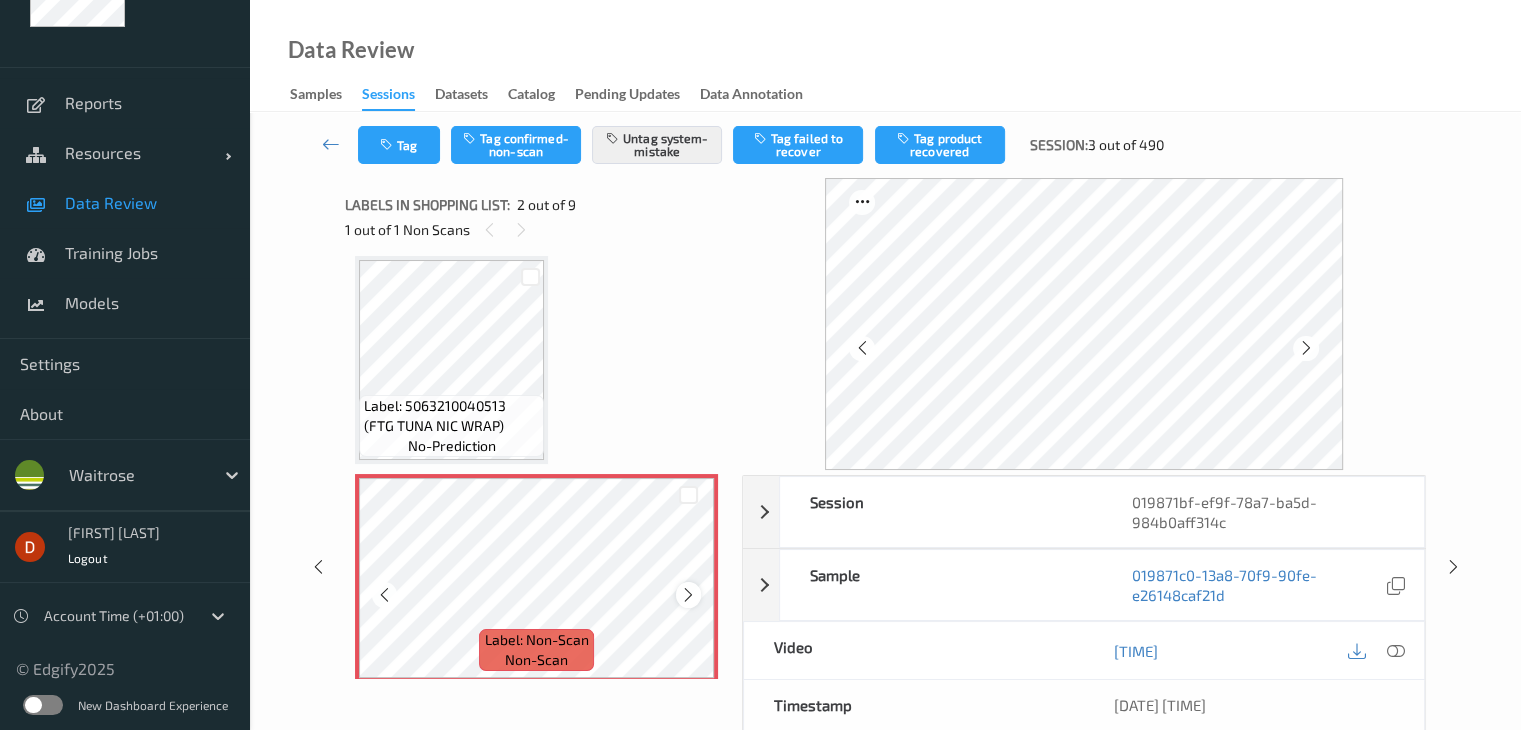 click at bounding box center (688, 595) 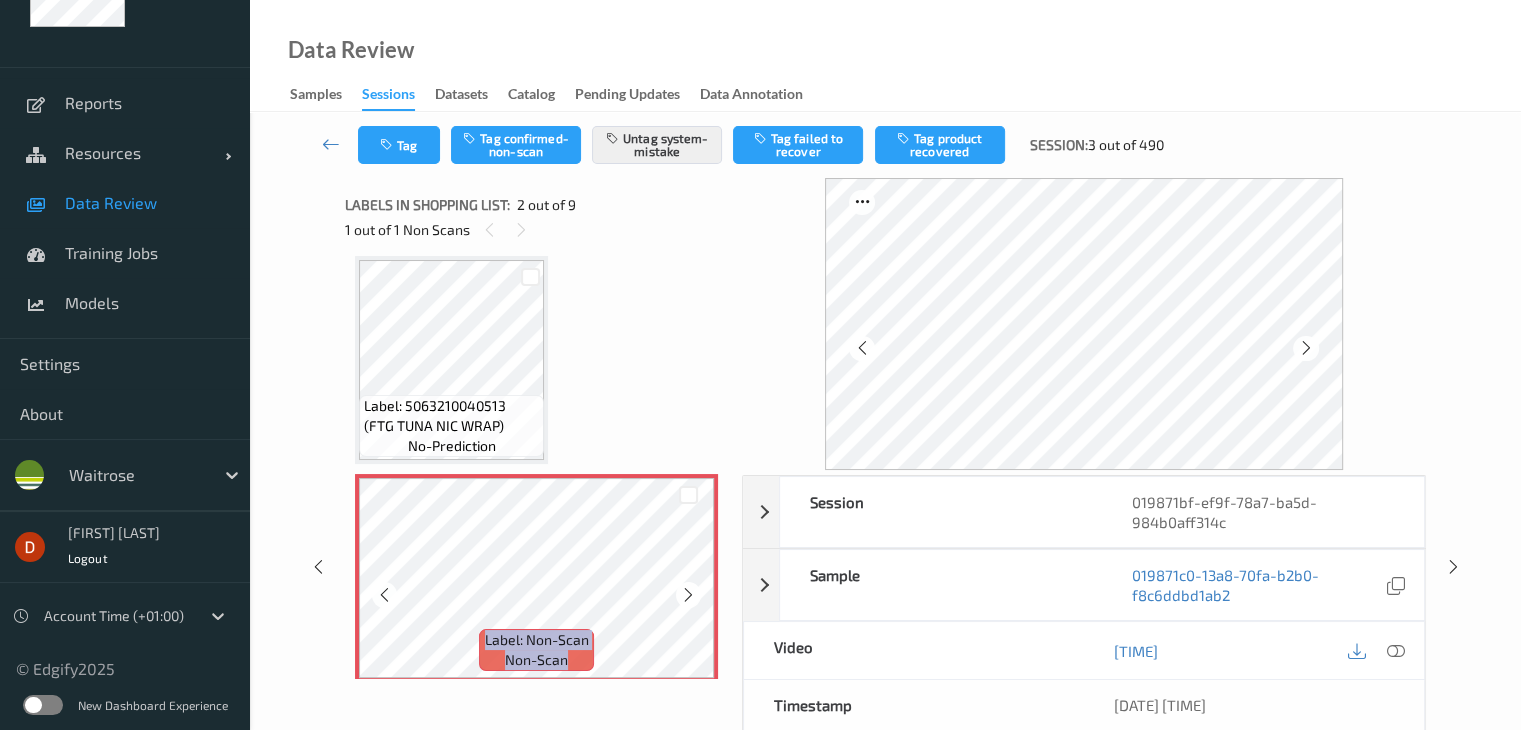 click at bounding box center (688, 595) 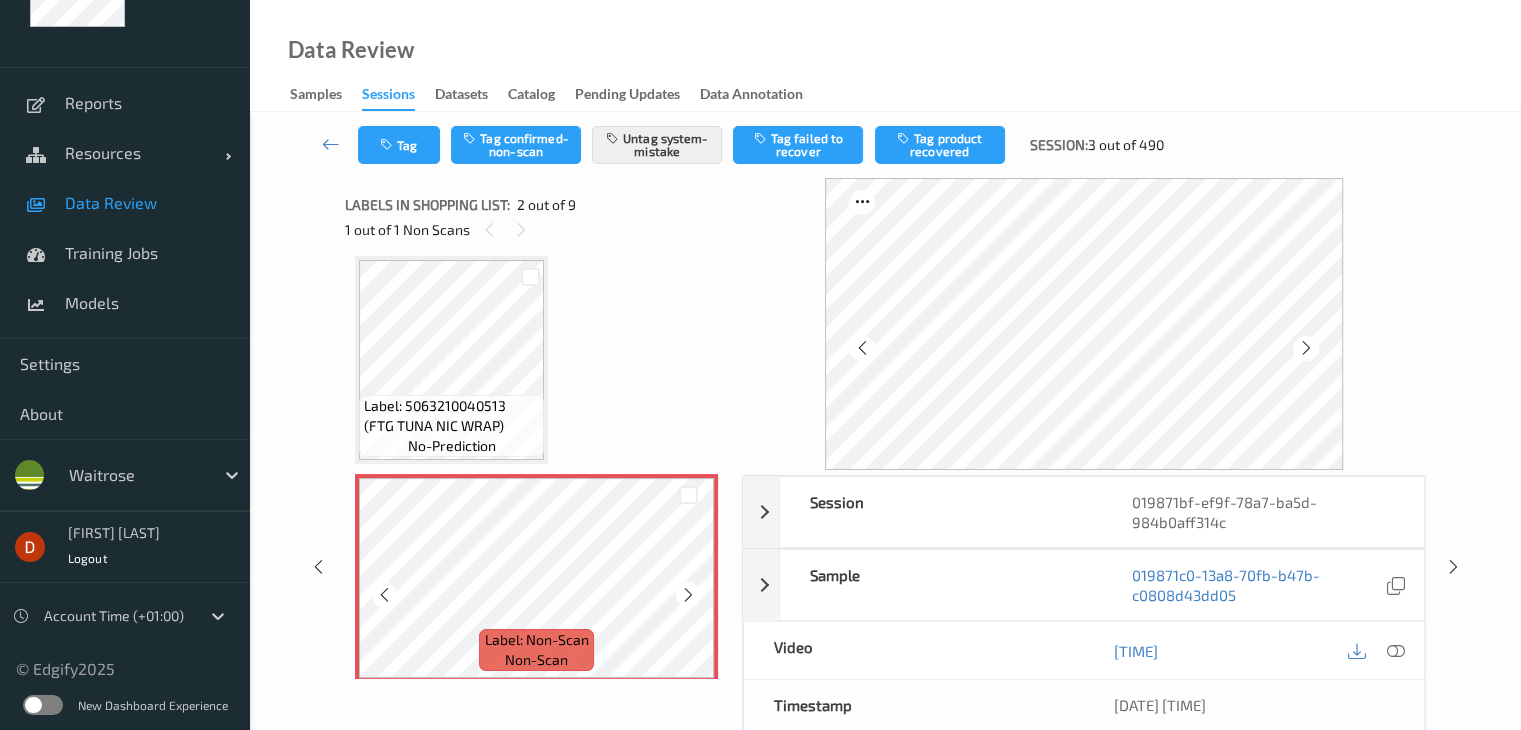 click at bounding box center (688, 595) 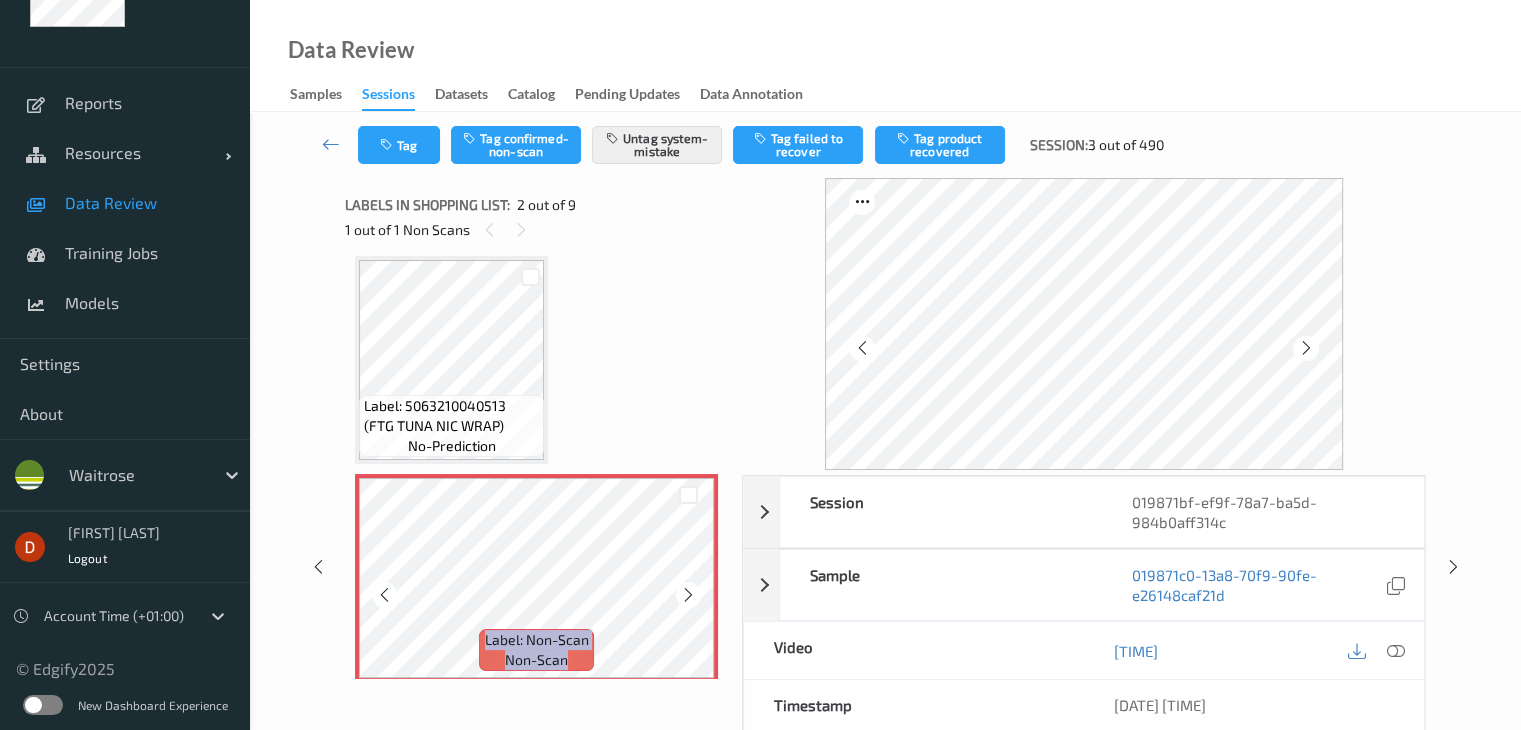 click at bounding box center (688, 595) 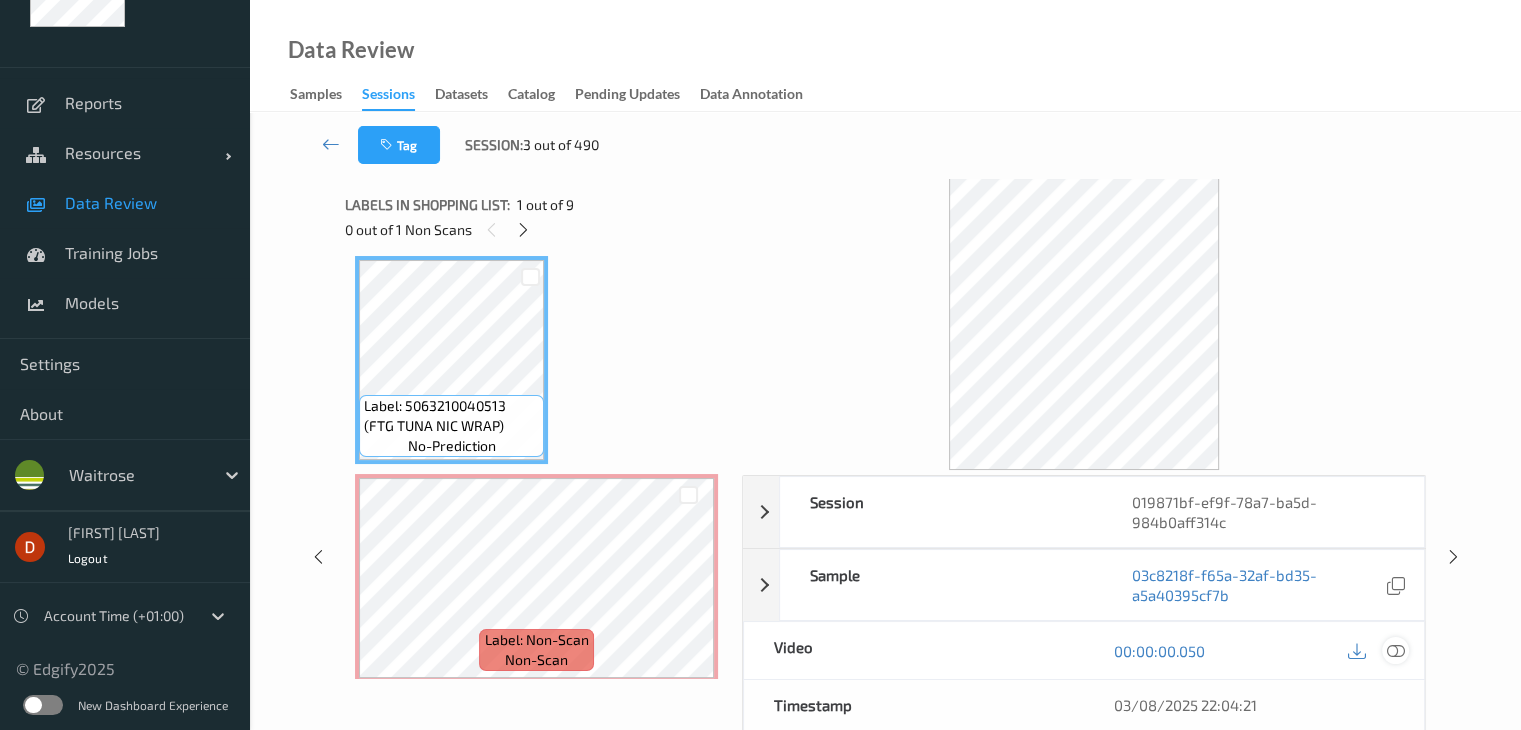 click at bounding box center (1395, 651) 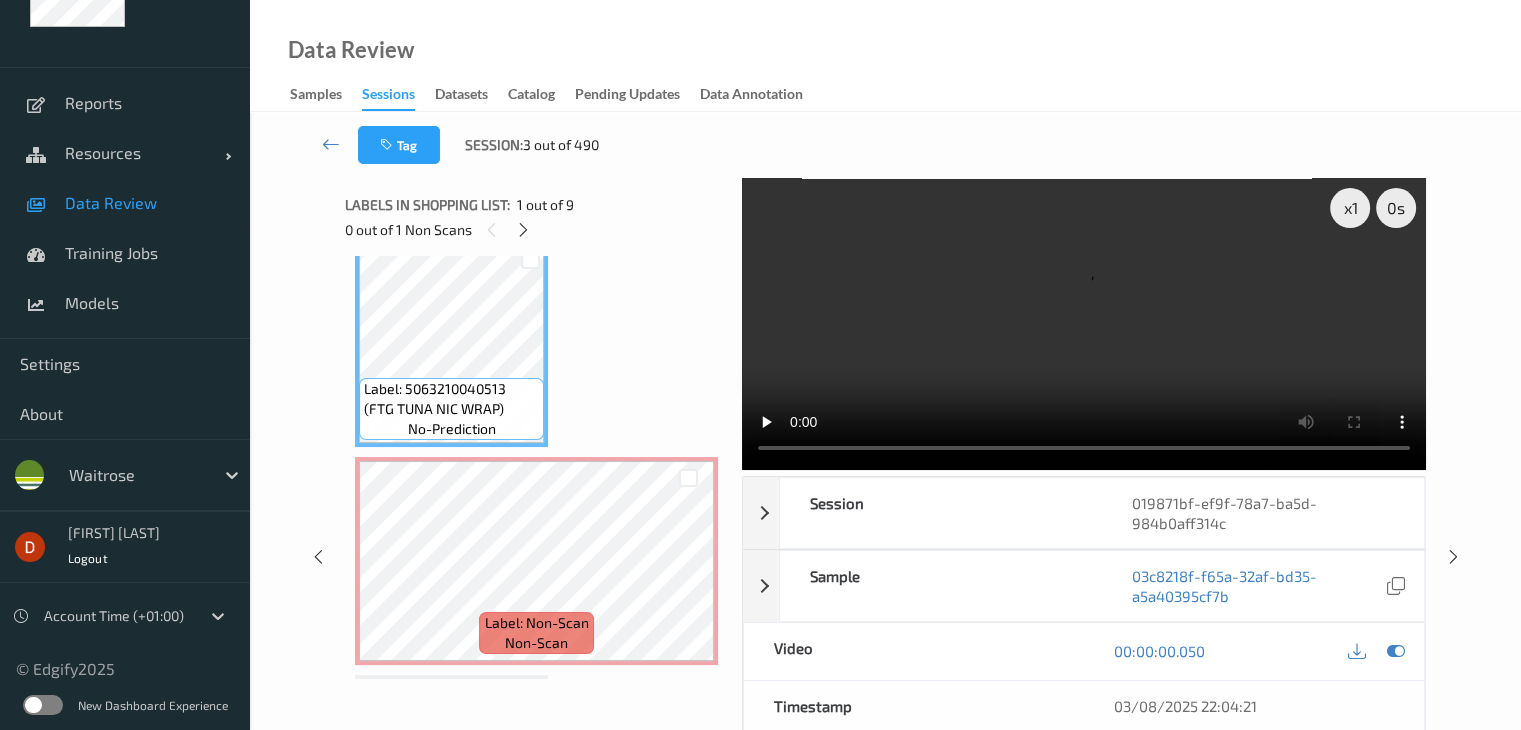 scroll, scrollTop: 0, scrollLeft: 0, axis: both 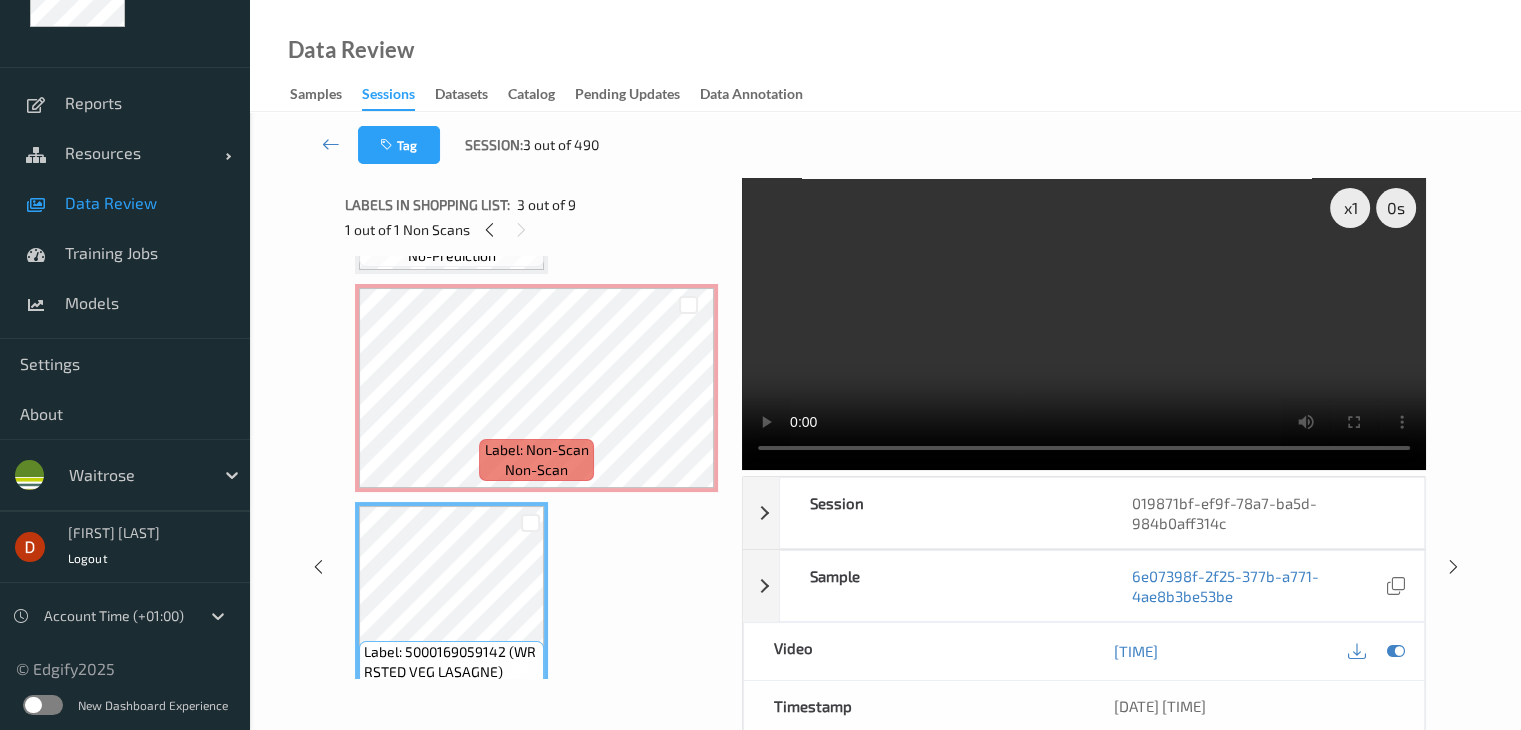 click on "Label: Non-Scan" at bounding box center [537, 450] 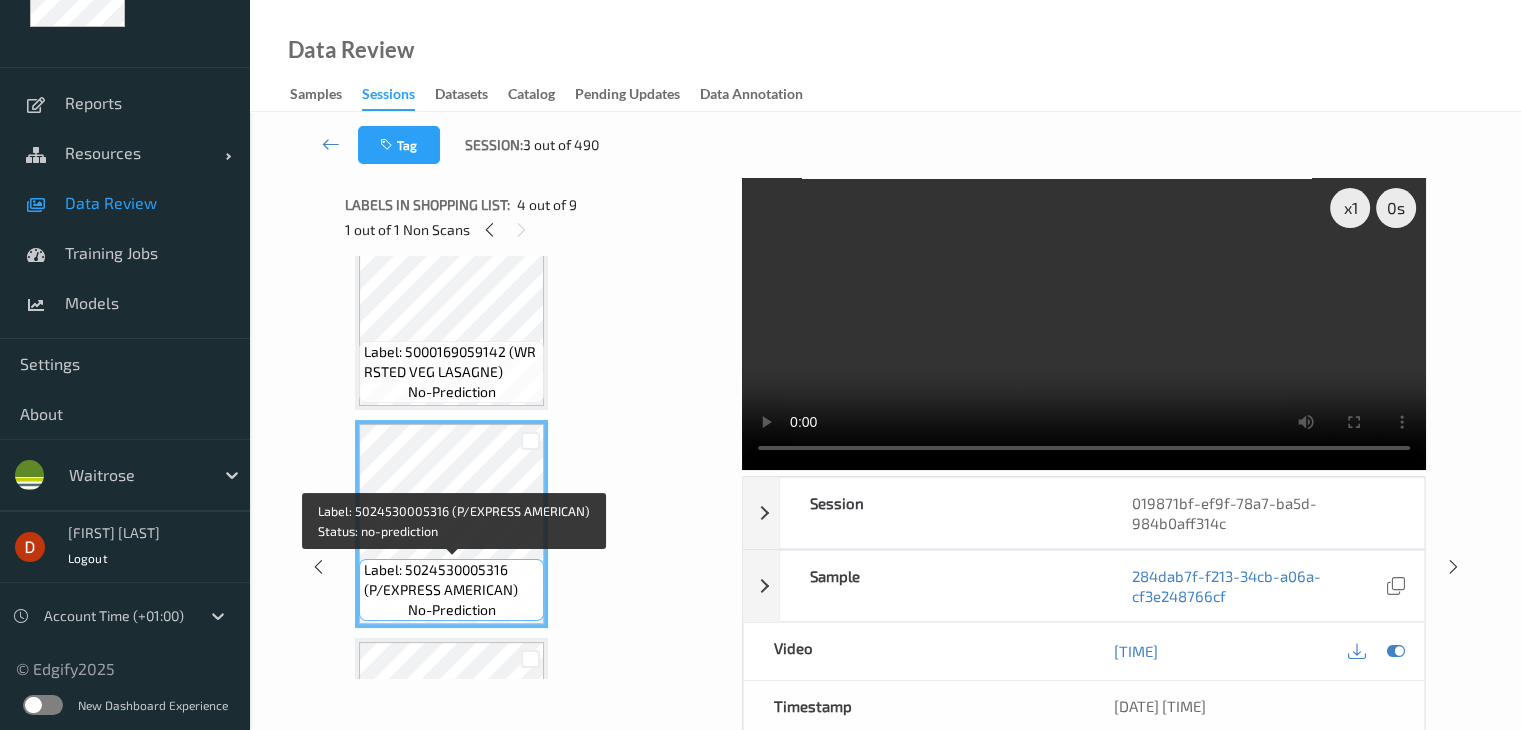 click on "Label: 5024530005316 (P/EXPRESS AMERICAN)" at bounding box center (451, 580) 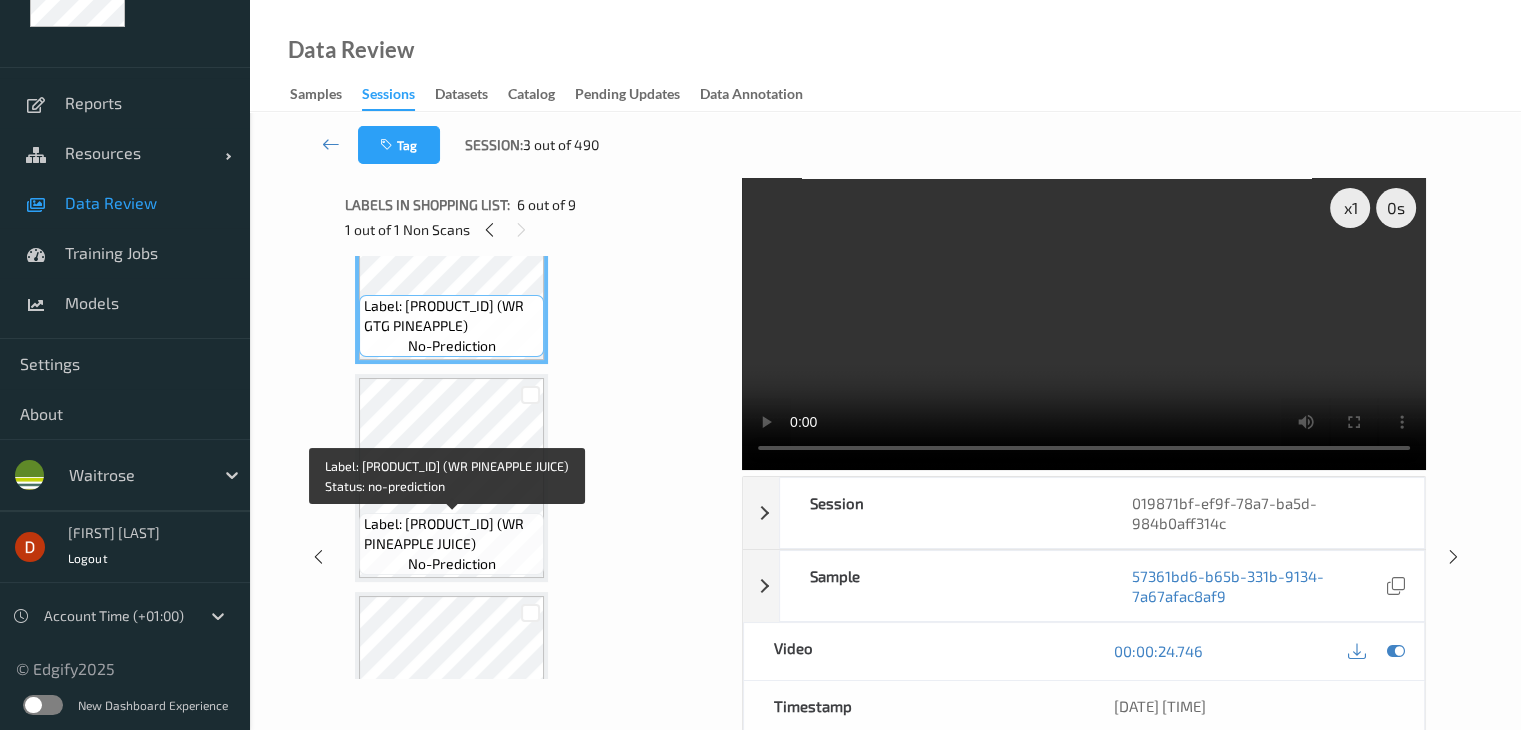 click on "Label: [PRODUCT_ID] (WR PINEAPPLE JUICE)" at bounding box center [451, 534] 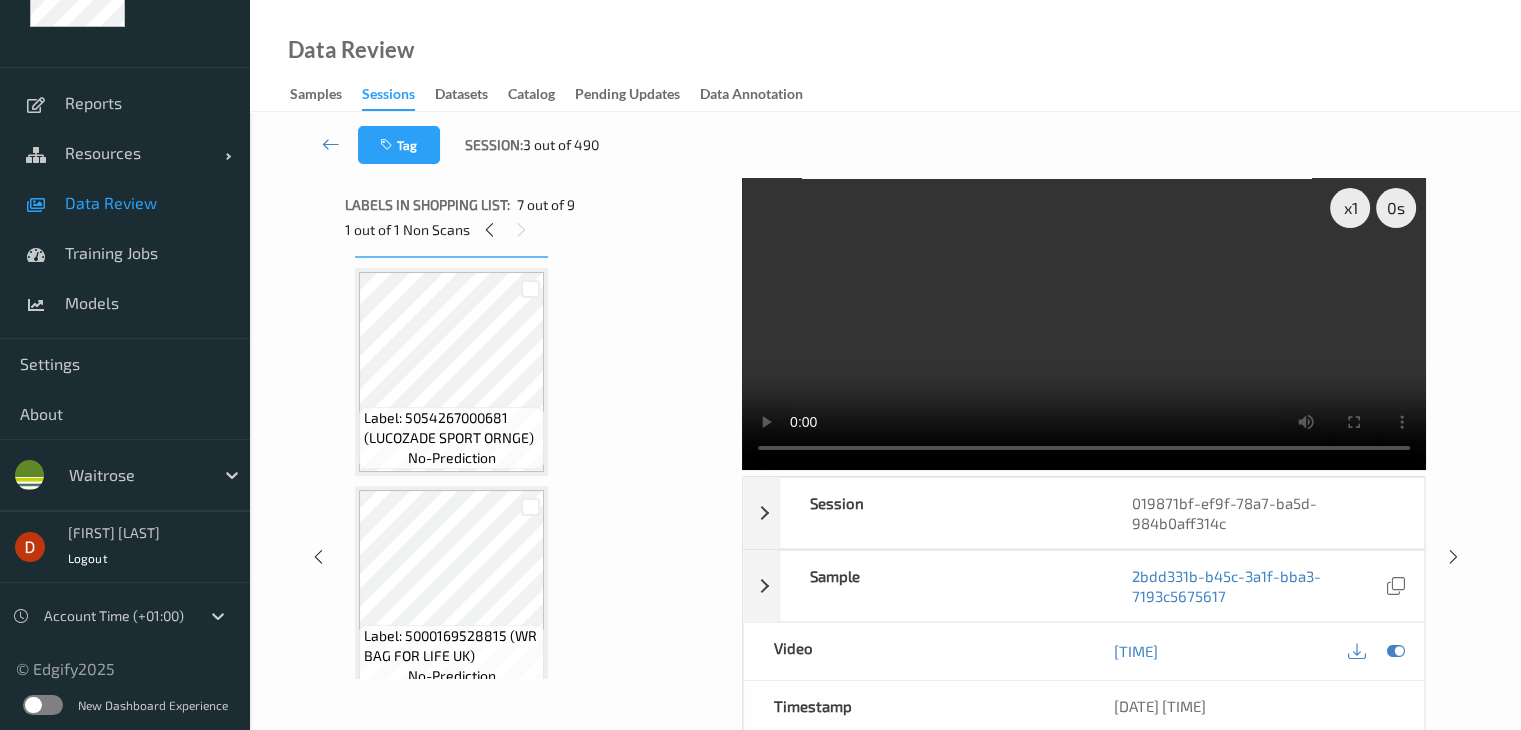 scroll, scrollTop: 1549, scrollLeft: 0, axis: vertical 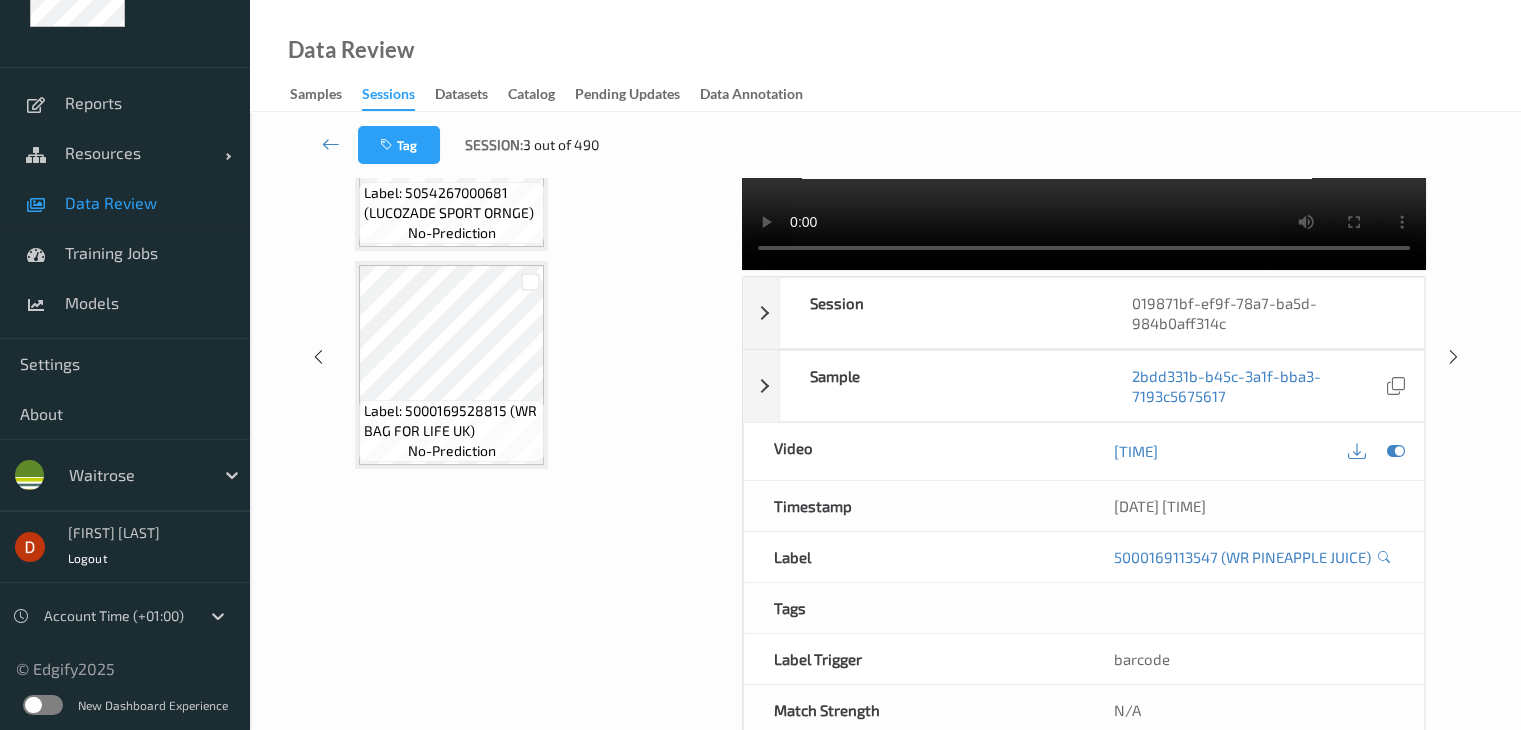 click on "Label: 5000169528815 (WR BAG FOR LIFE UK)" at bounding box center [451, 421] 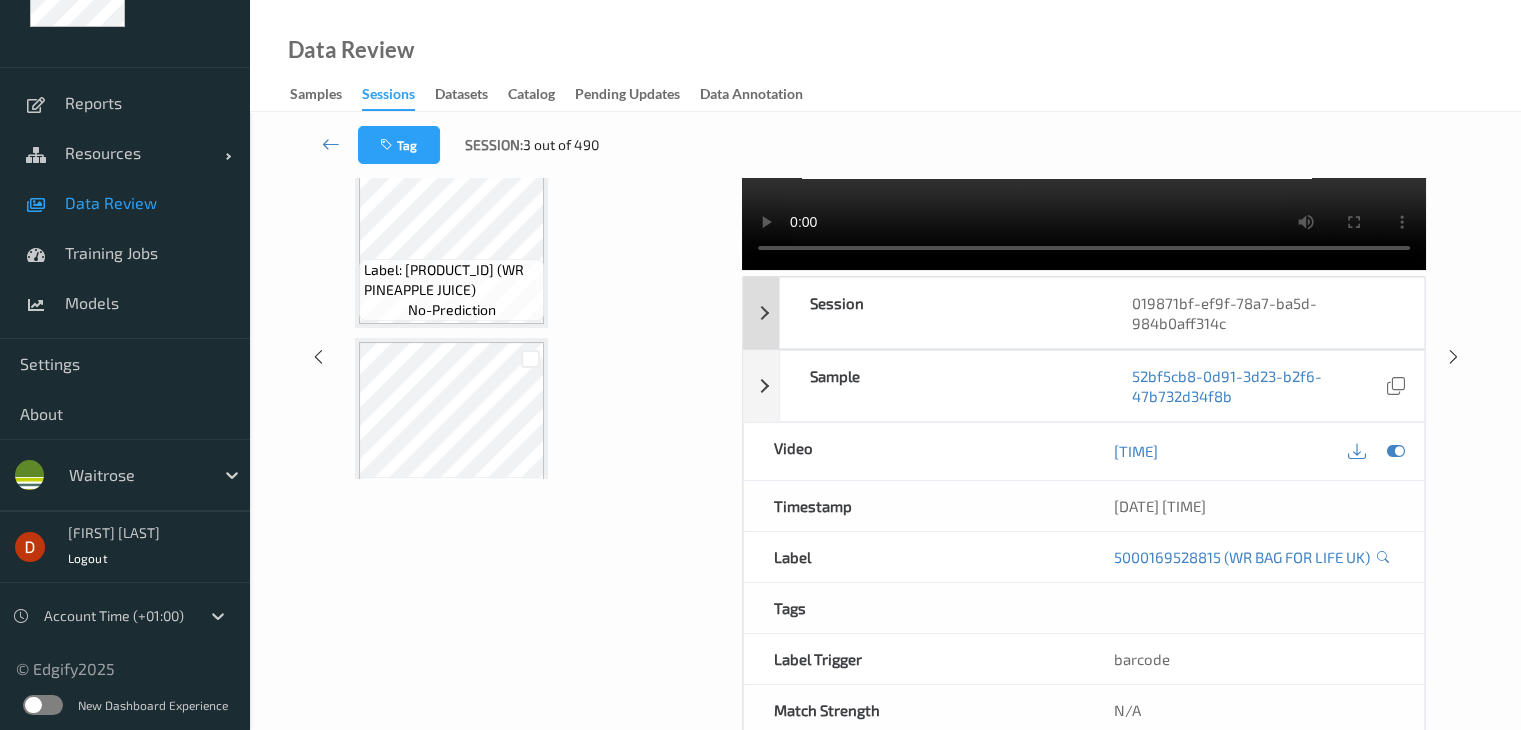 scroll, scrollTop: 1249, scrollLeft: 0, axis: vertical 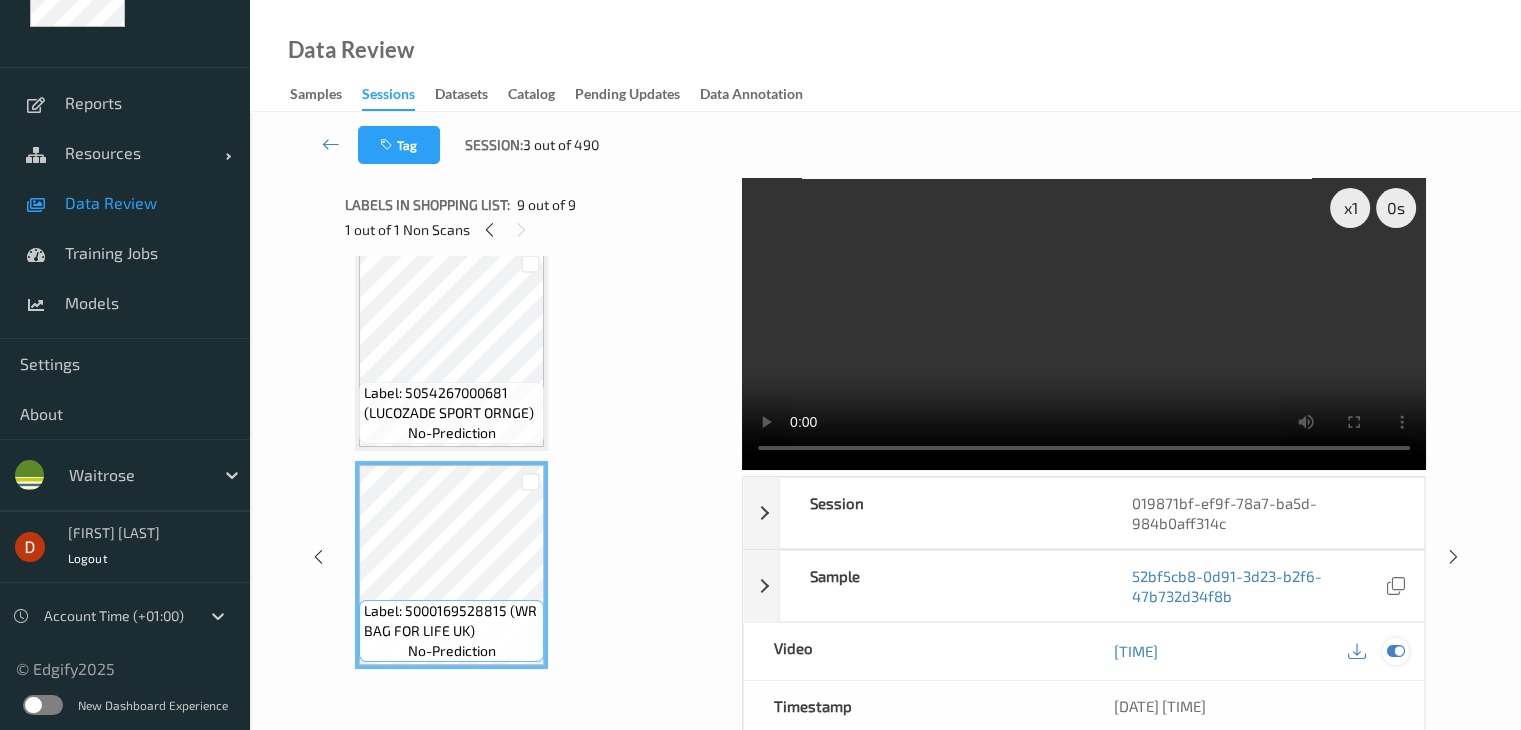 click at bounding box center [1395, 651] 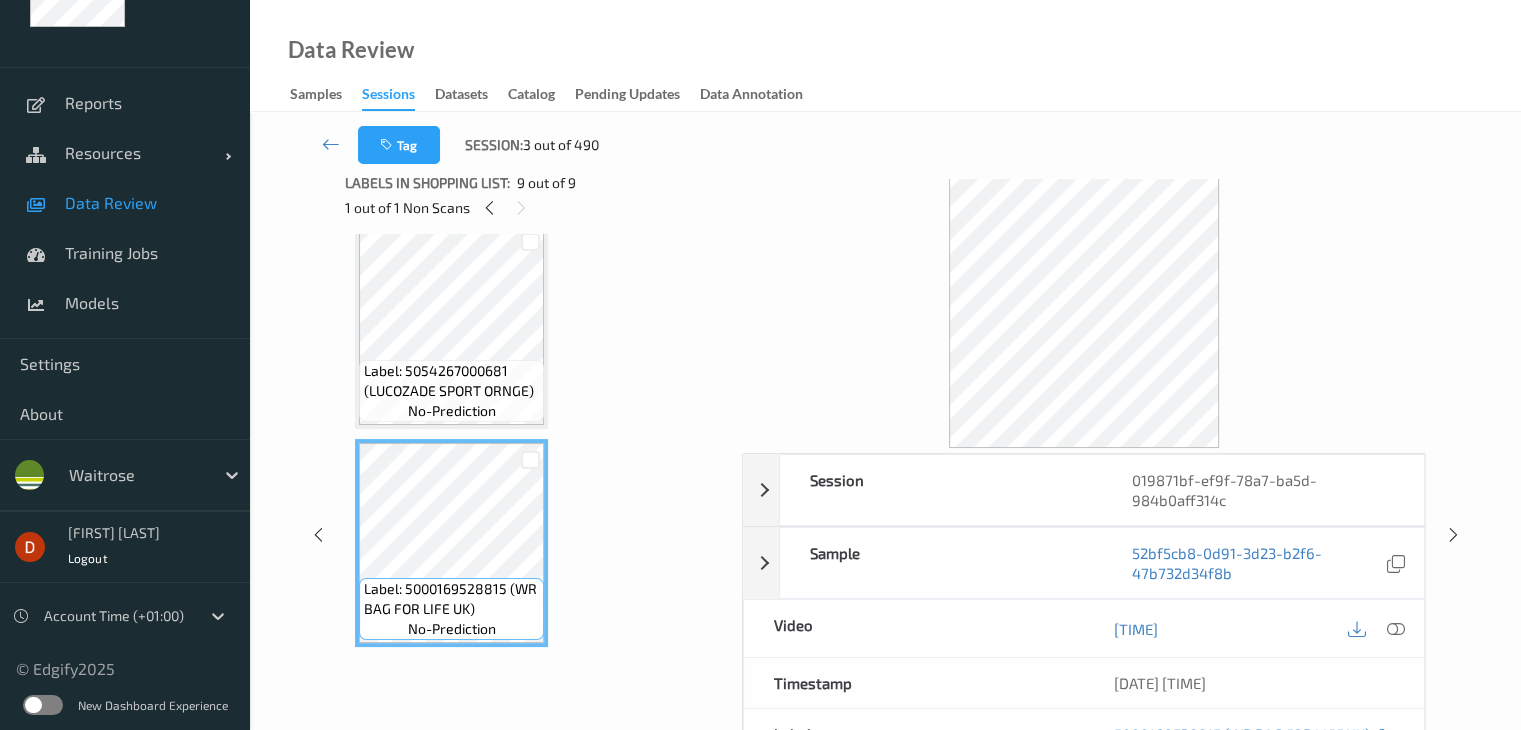 scroll, scrollTop: 0, scrollLeft: 0, axis: both 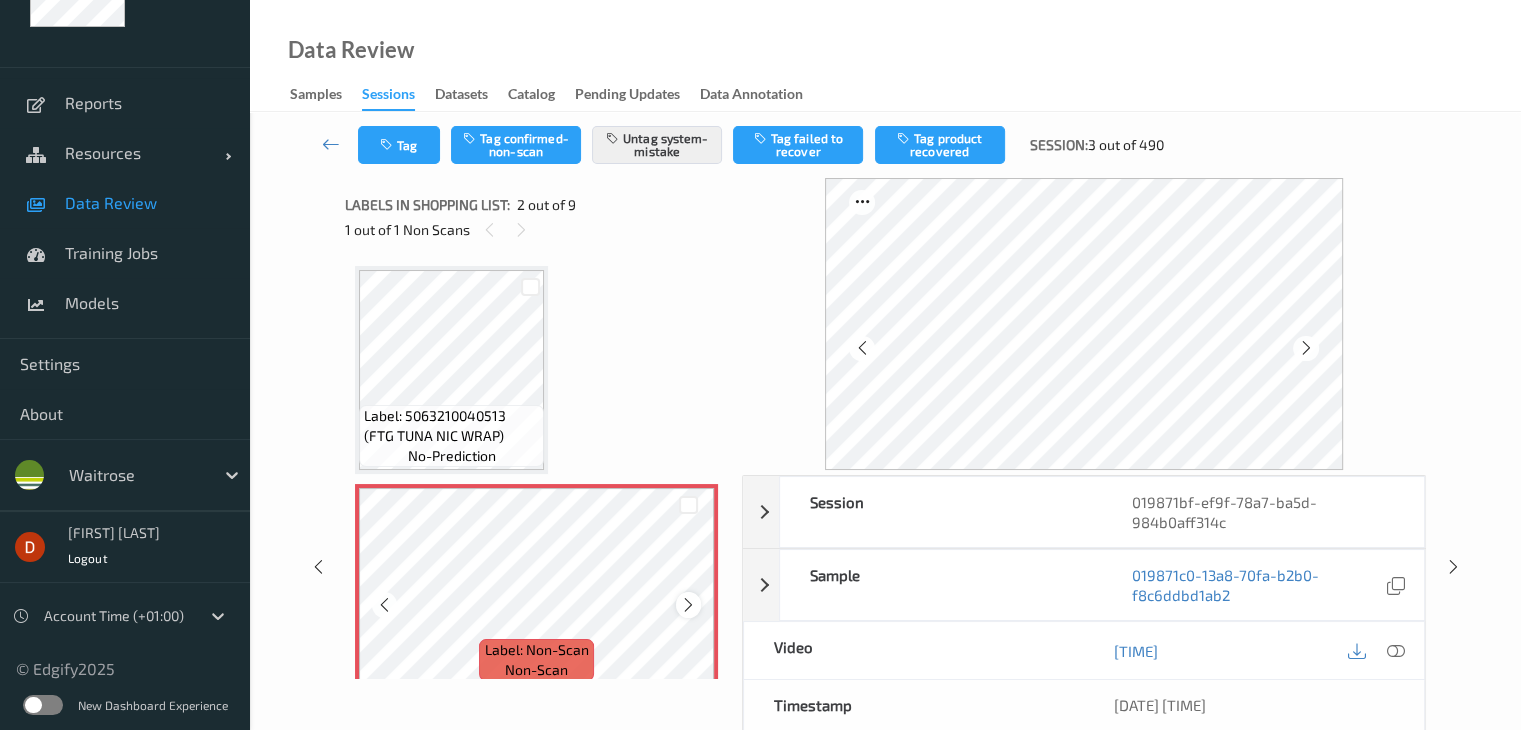 click at bounding box center [688, 605] 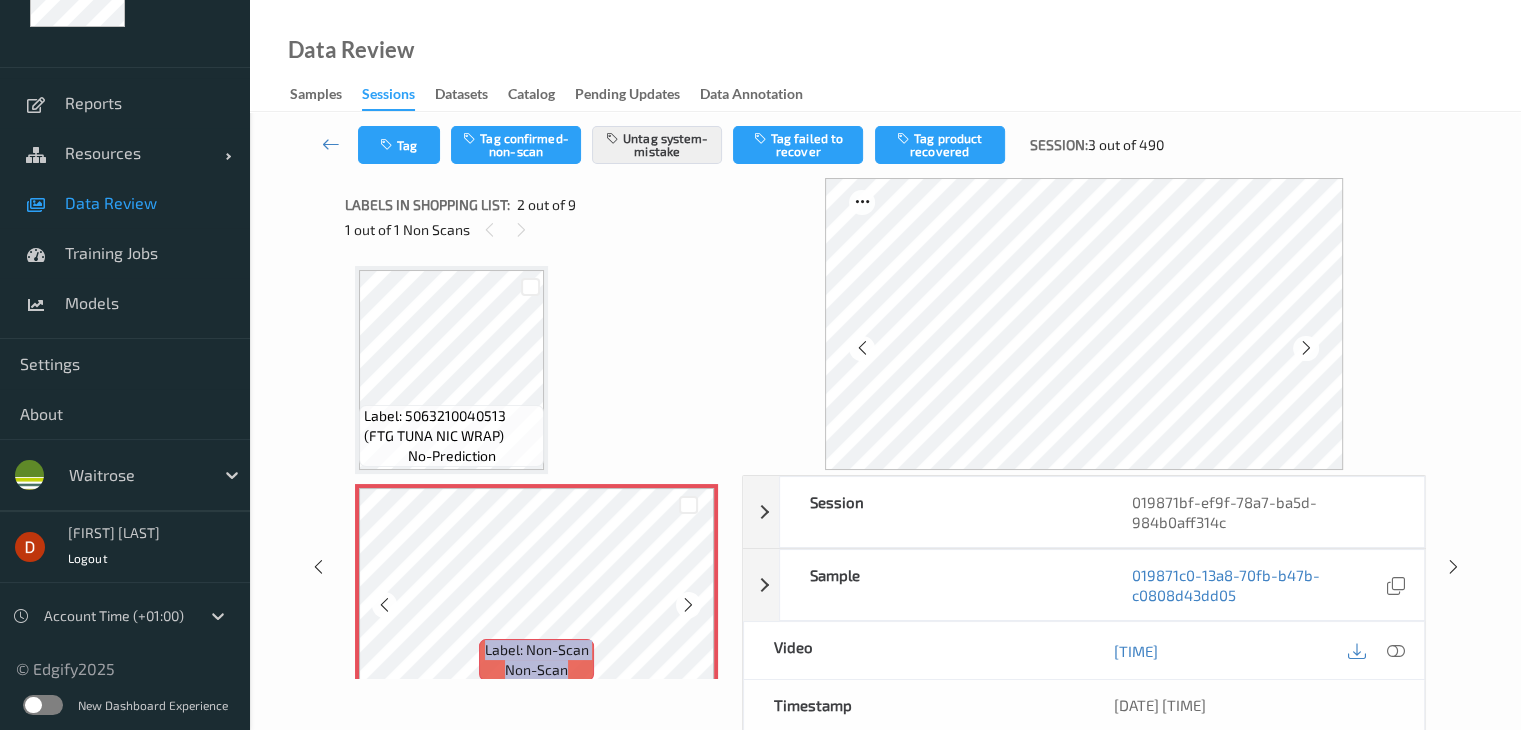click at bounding box center (688, 605) 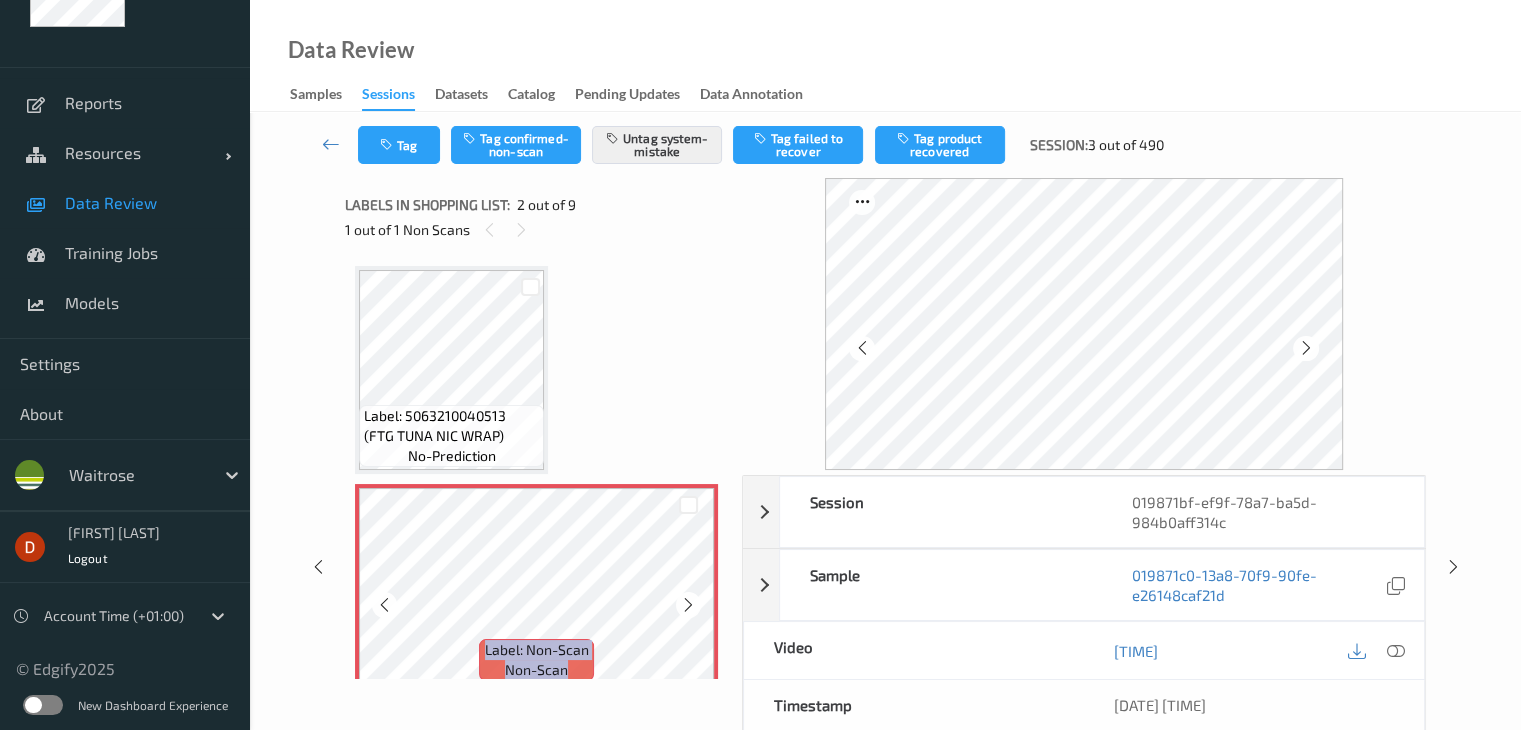 click at bounding box center (688, 605) 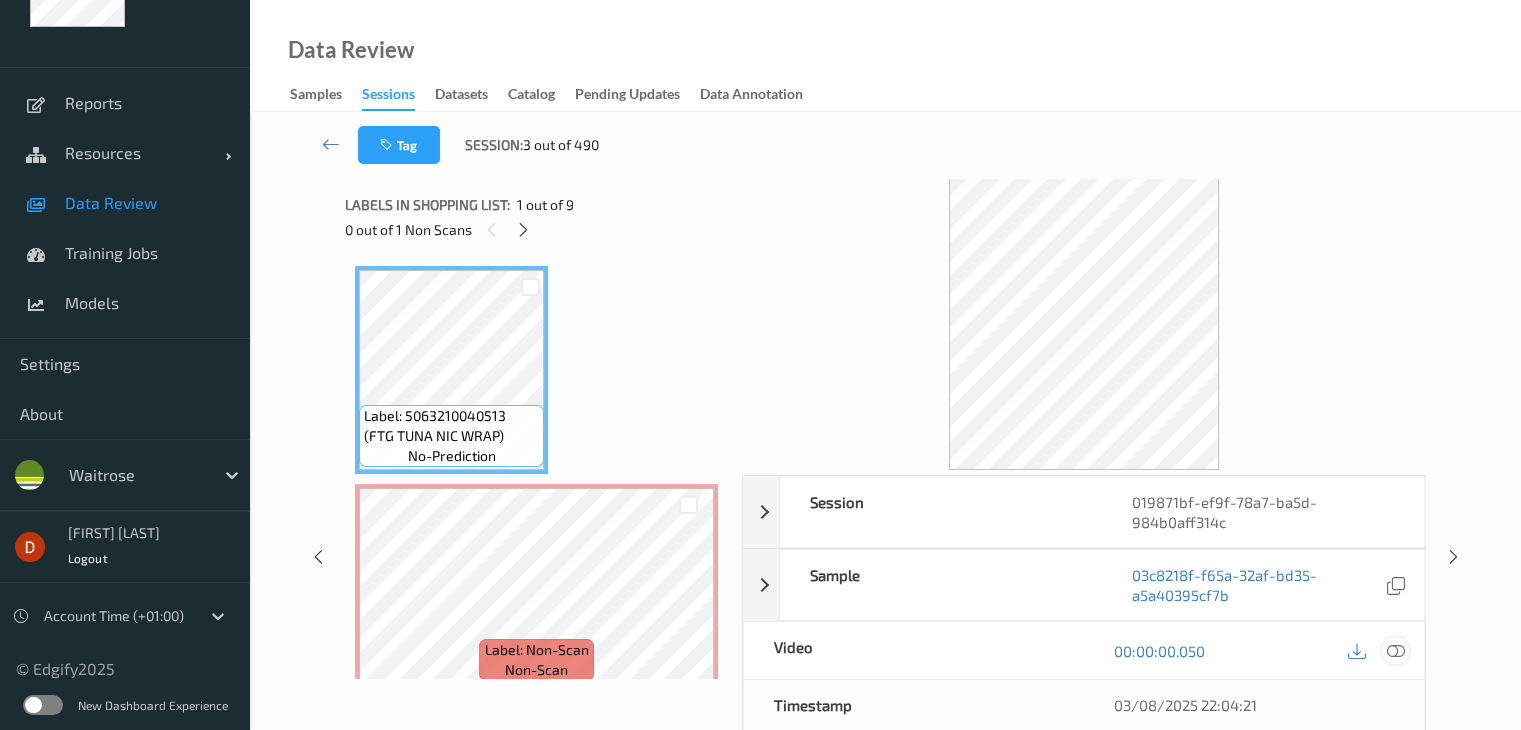 click at bounding box center (1395, 651) 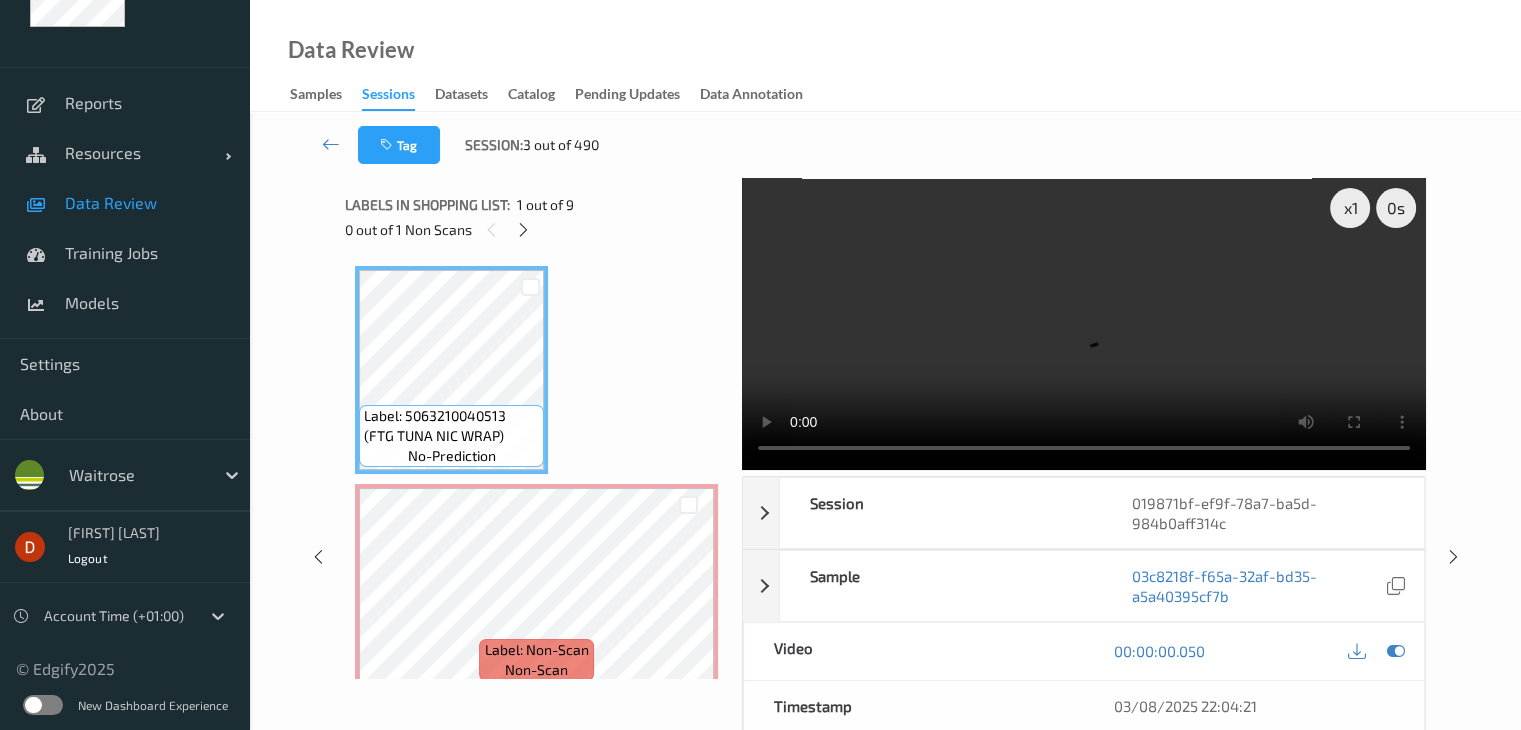 type 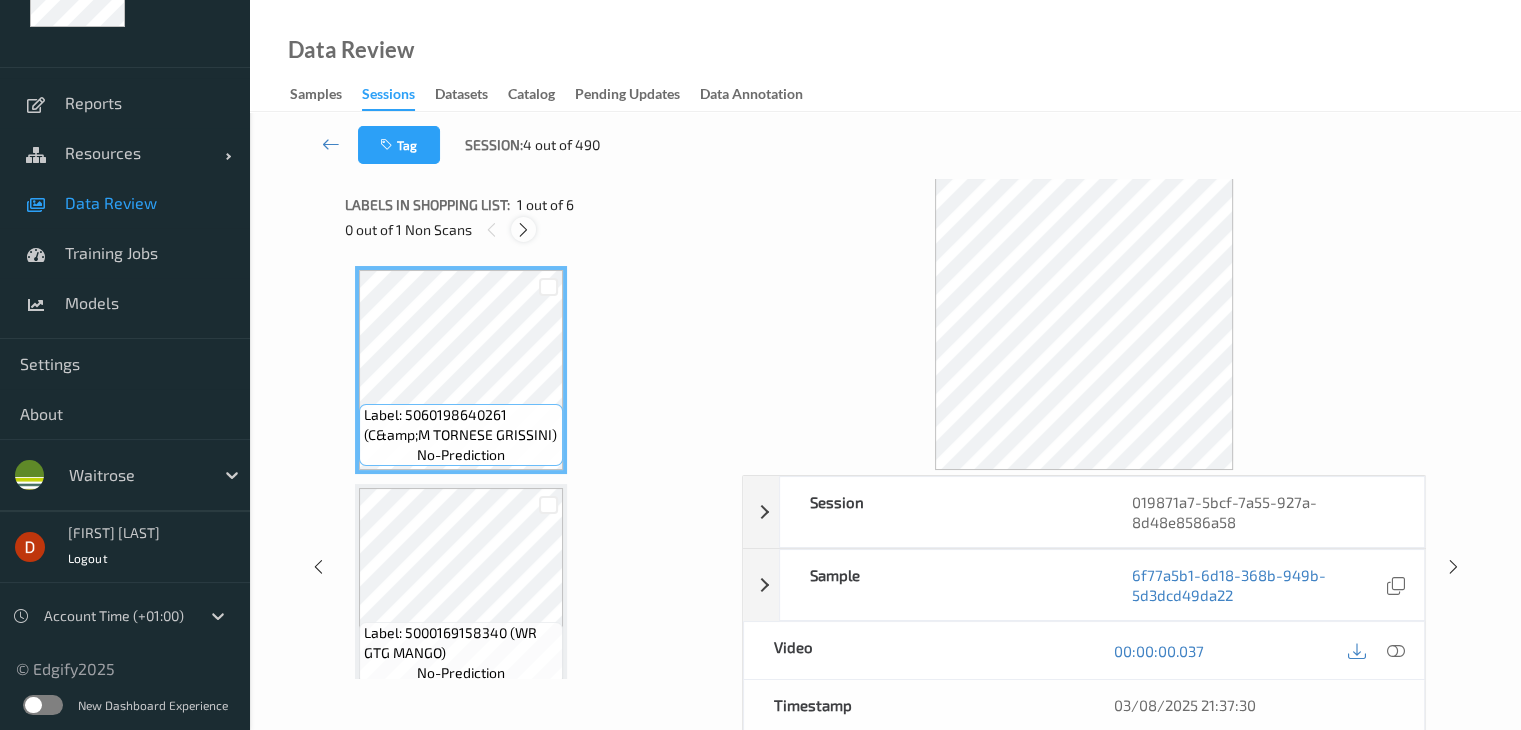 click at bounding box center [523, 230] 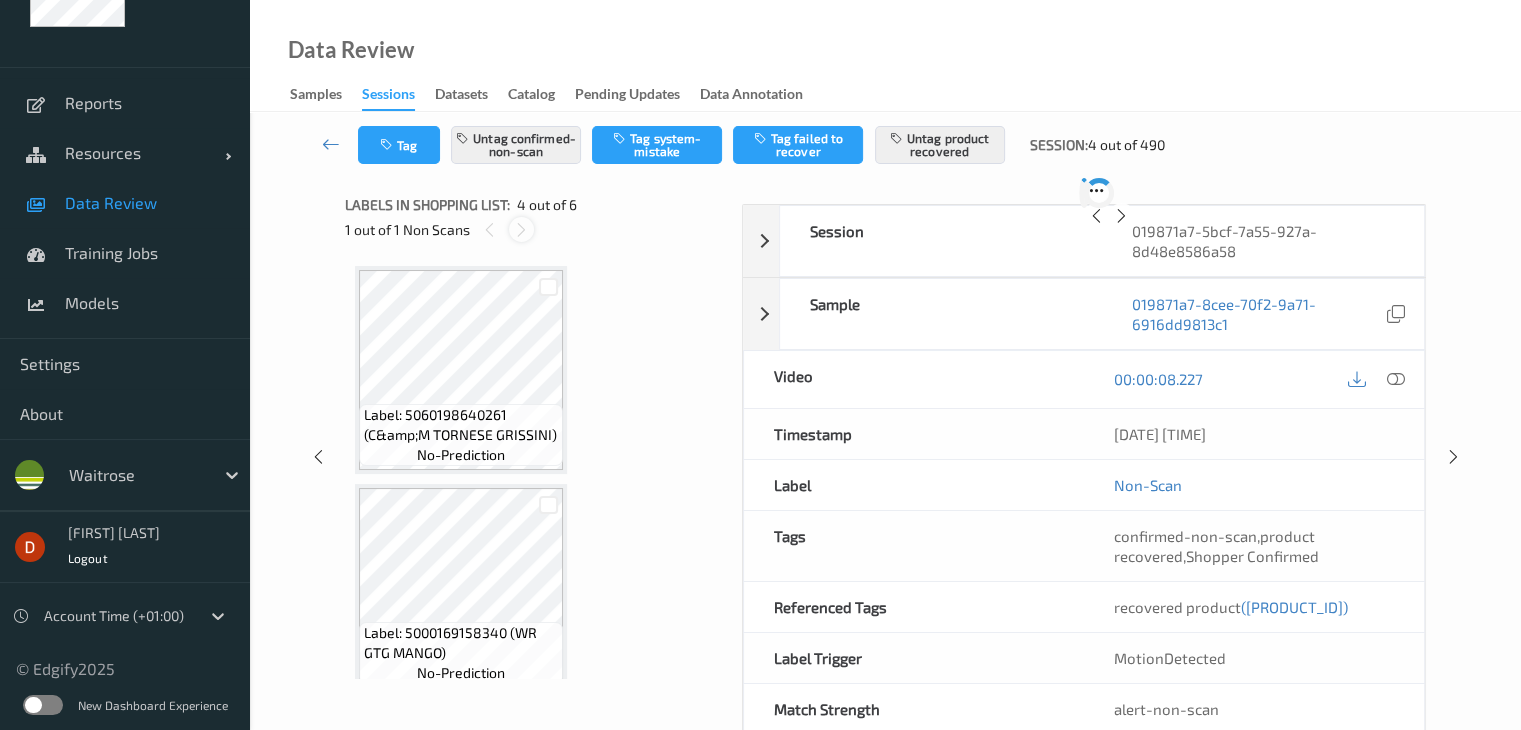 scroll, scrollTop: 446, scrollLeft: 0, axis: vertical 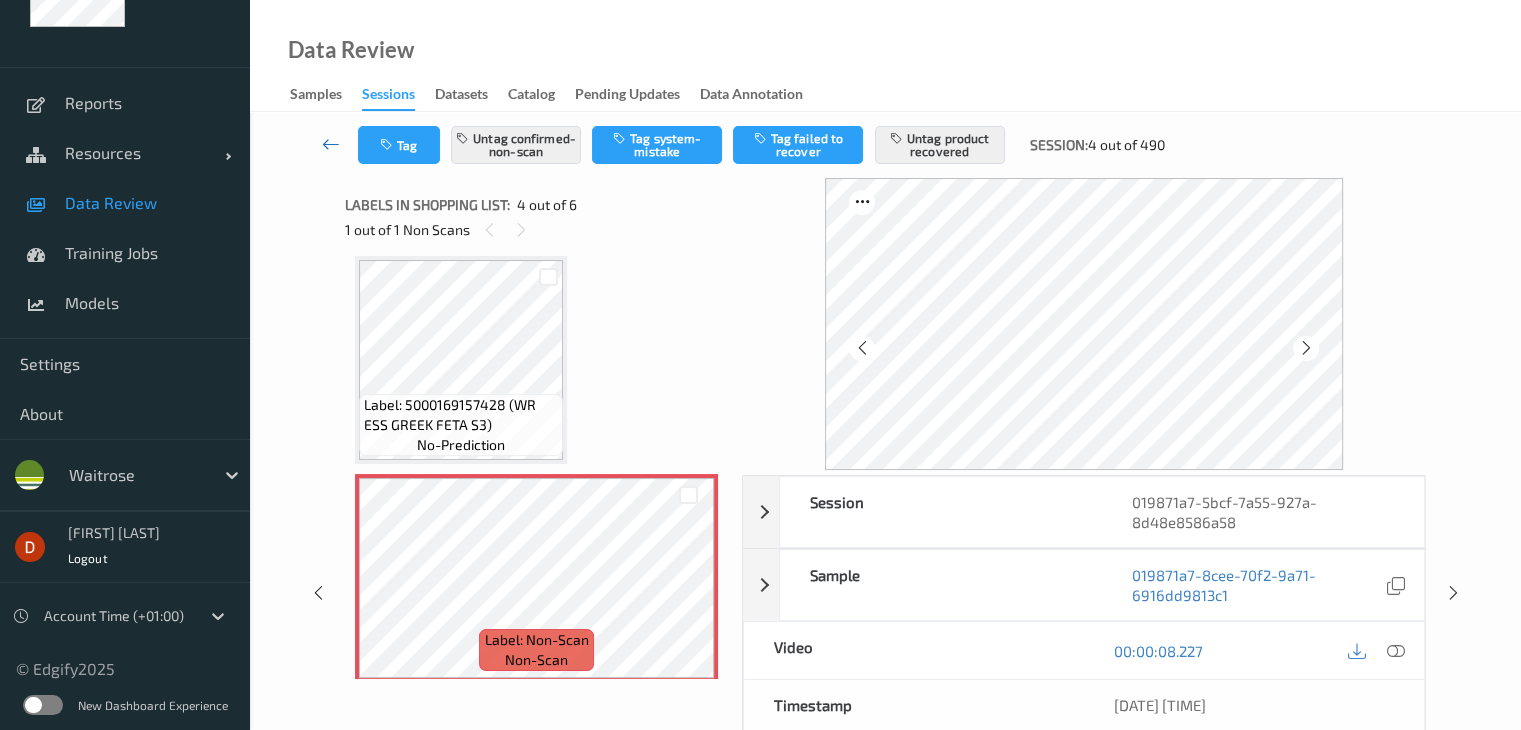 click at bounding box center (331, 144) 